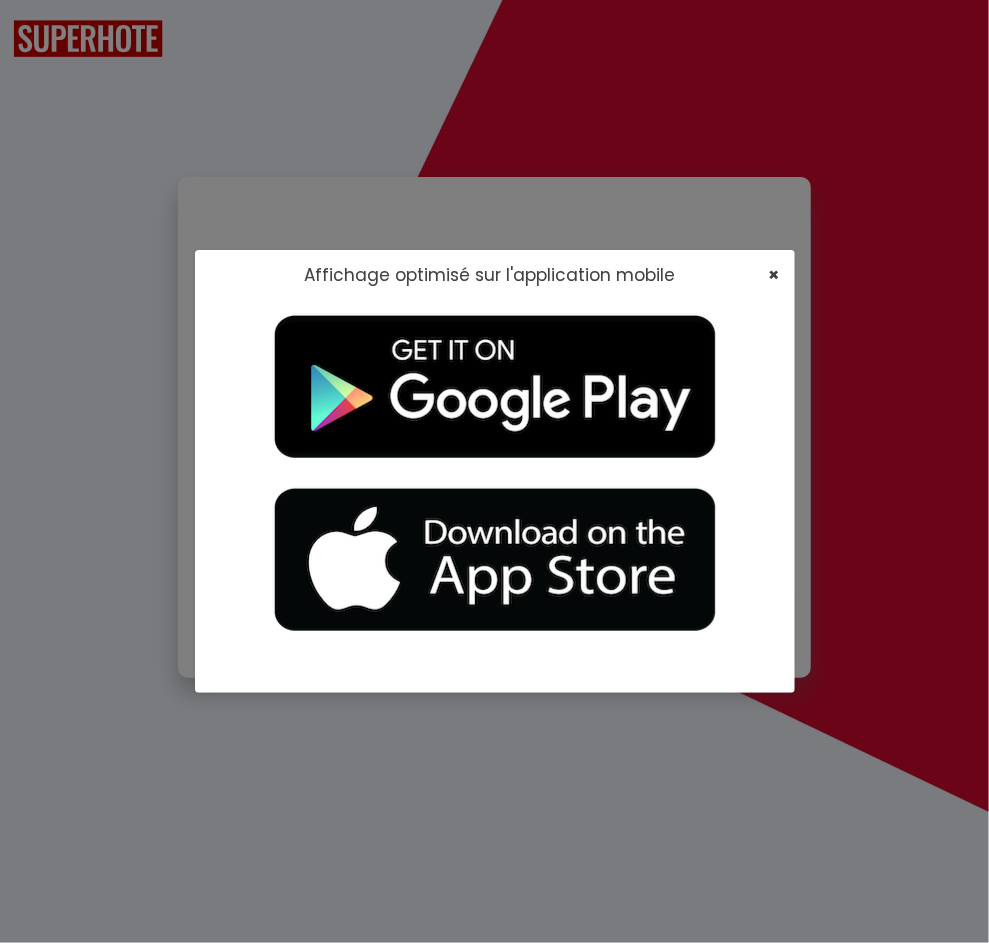 type on "[EMAIL_ADDRESS][DOMAIN_NAME]" 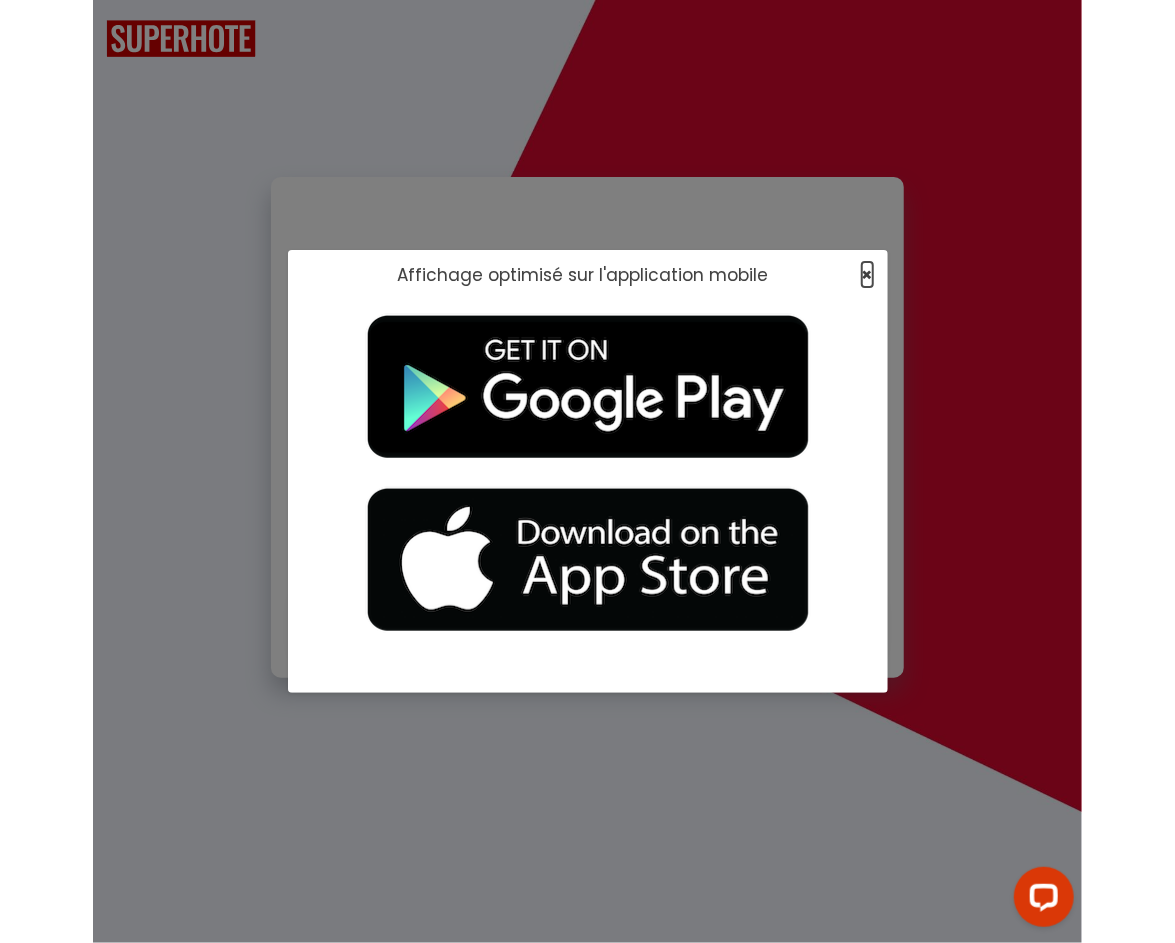scroll, scrollTop: 0, scrollLeft: 0, axis: both 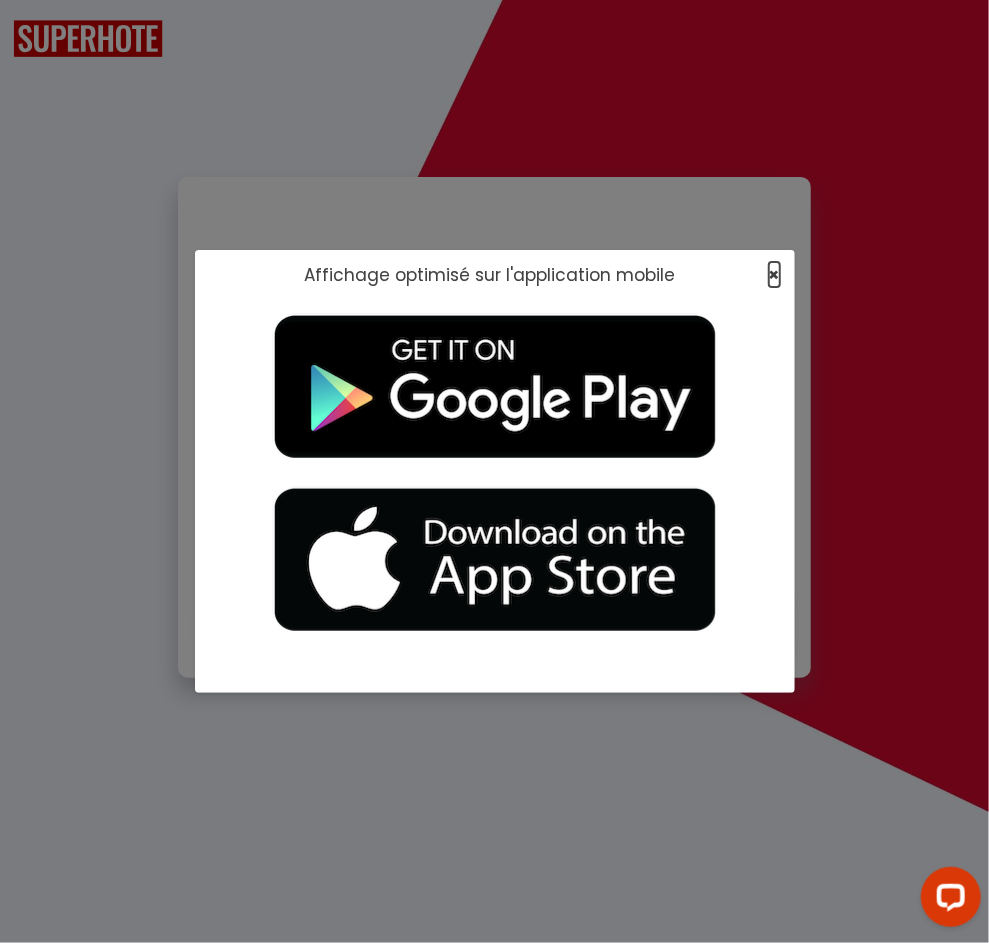 click on "×" at bounding box center (774, 274) 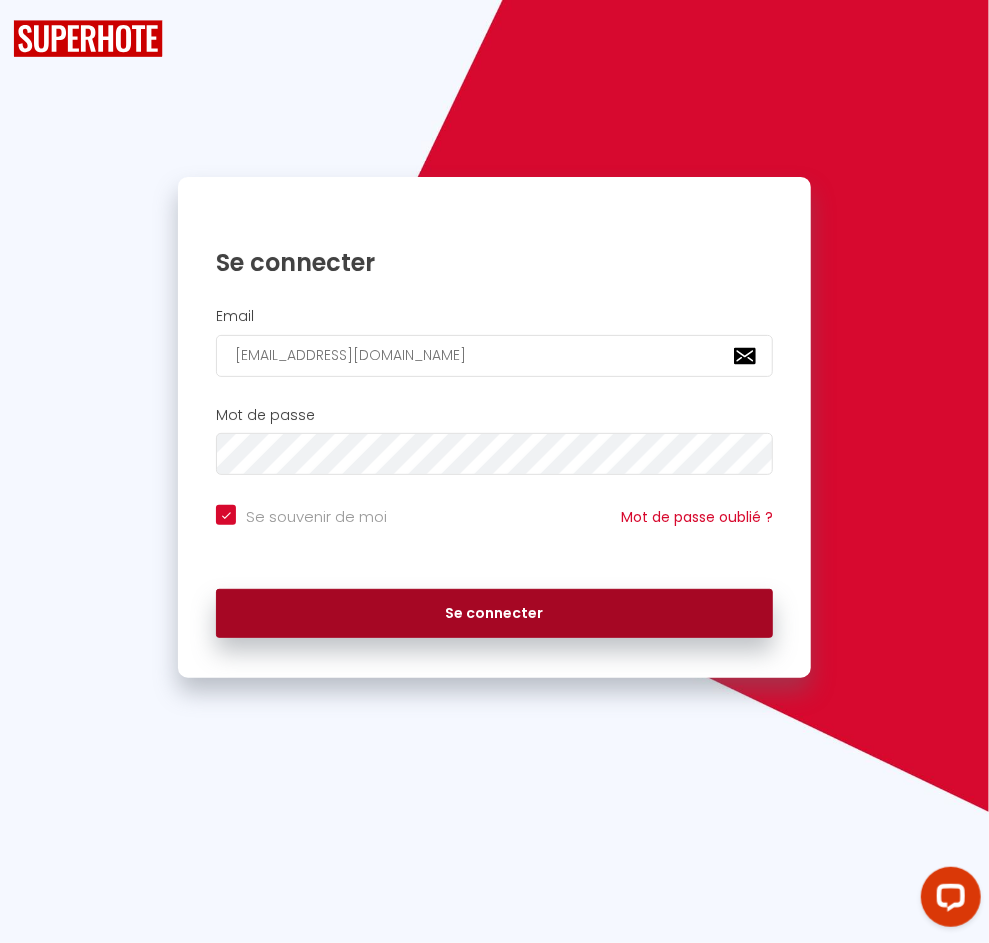 click on "Se connecter" at bounding box center [494, 614] 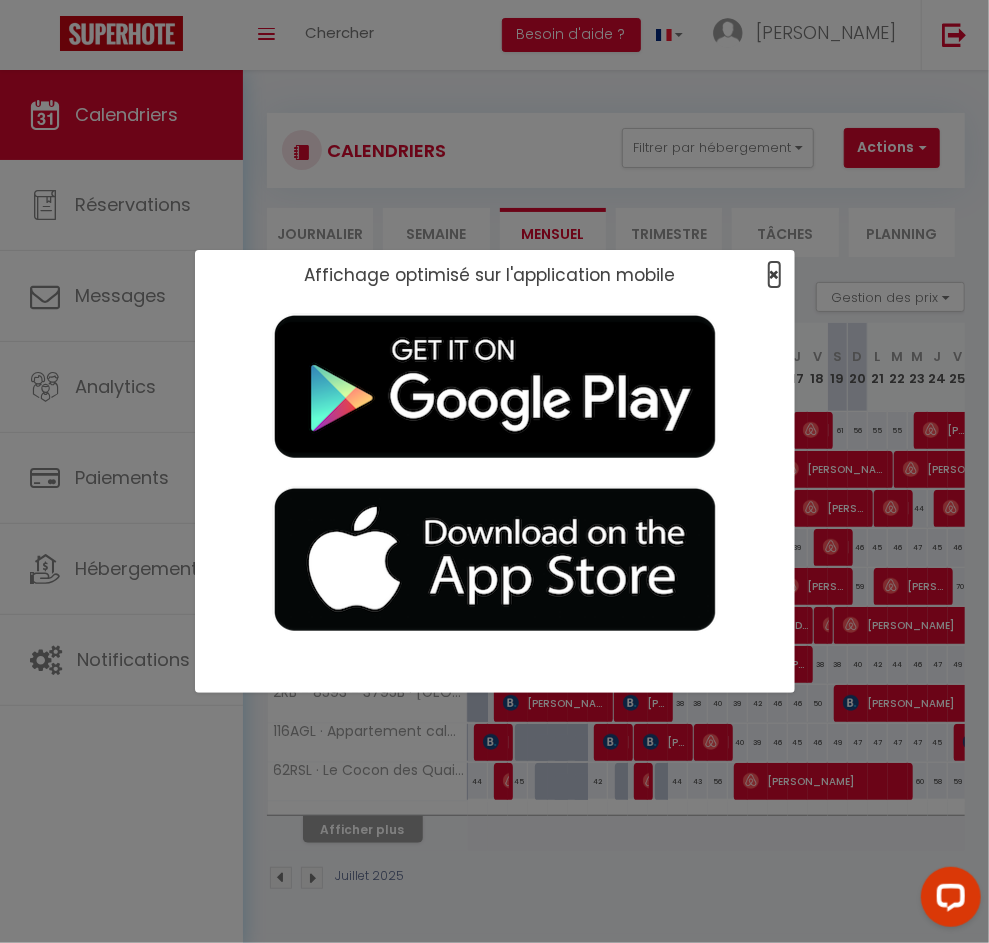 click on "×" at bounding box center [774, 274] 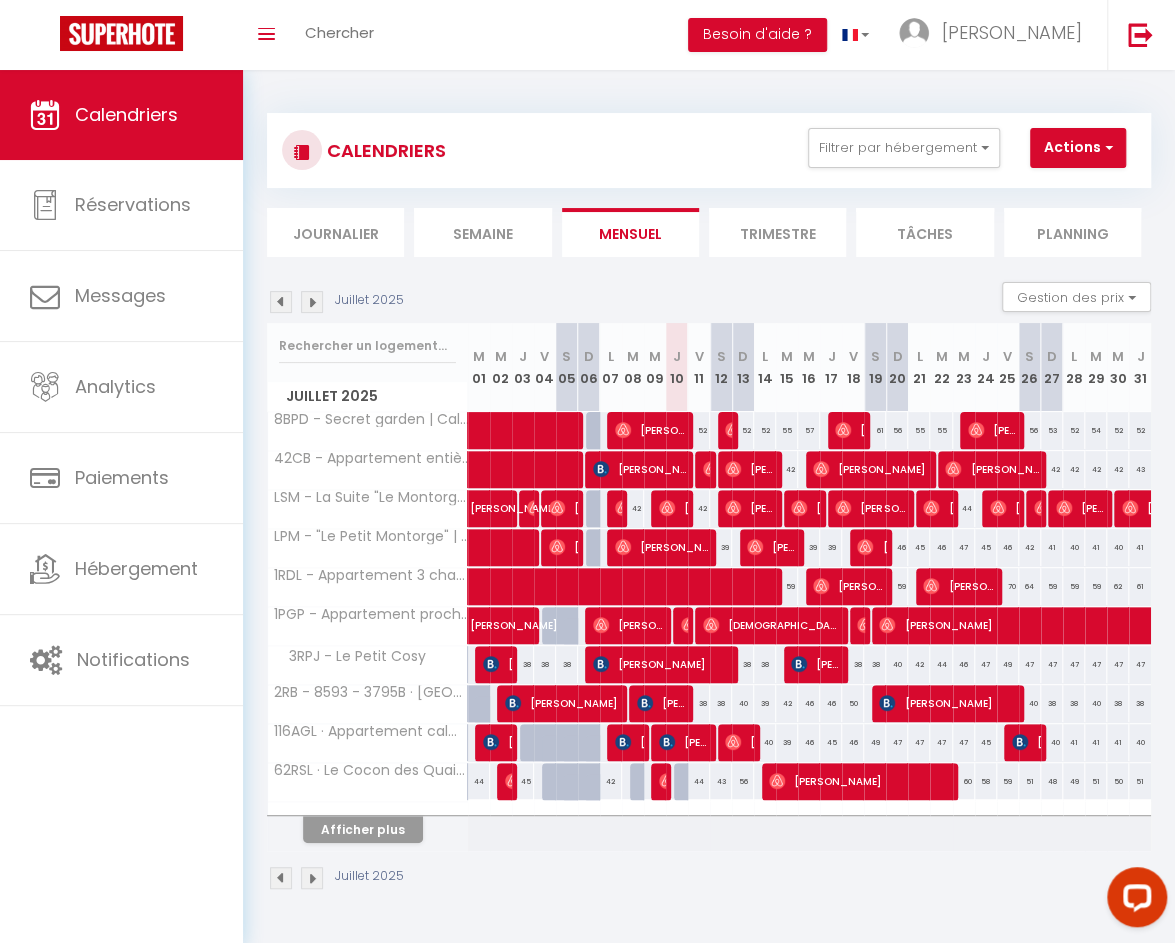 click on "Semaine" at bounding box center [482, 232] 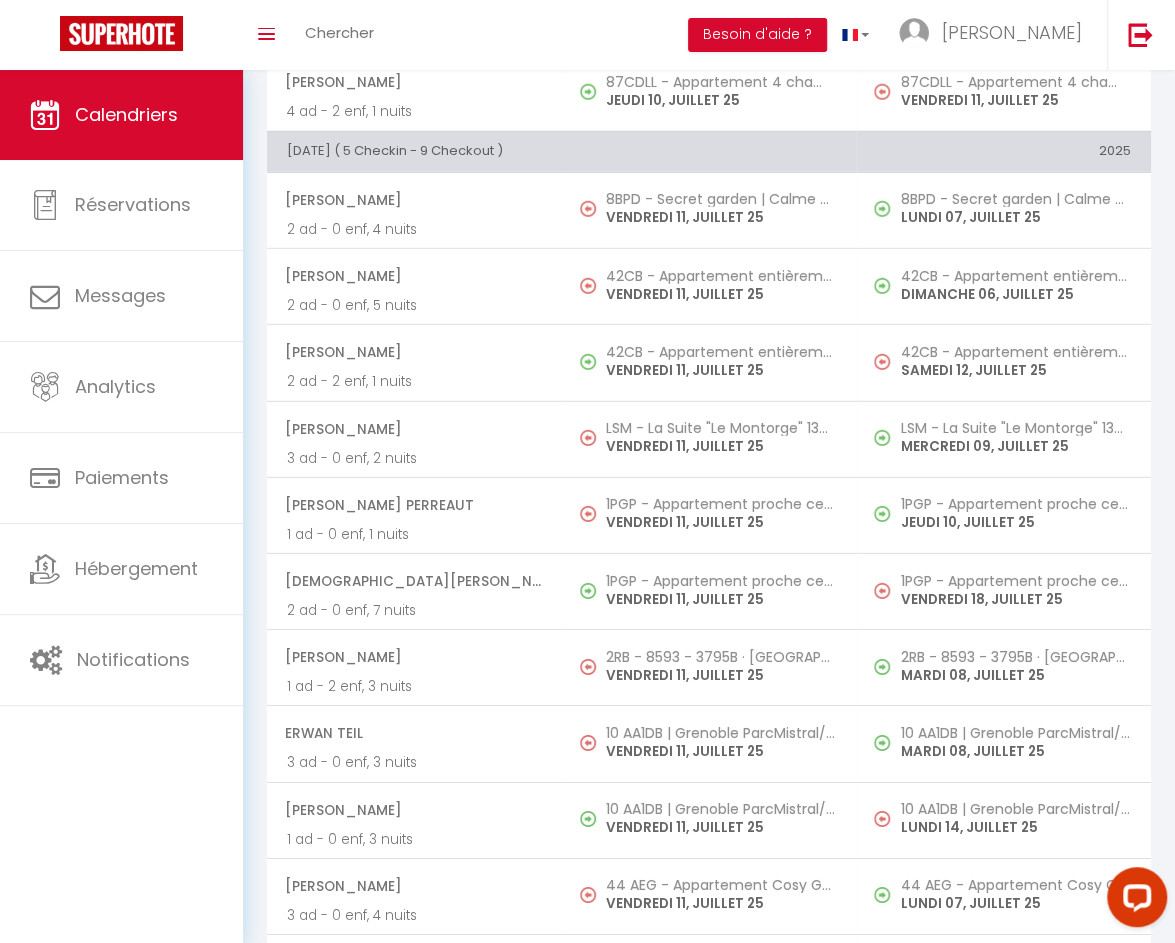 scroll, scrollTop: 2645, scrollLeft: 0, axis: vertical 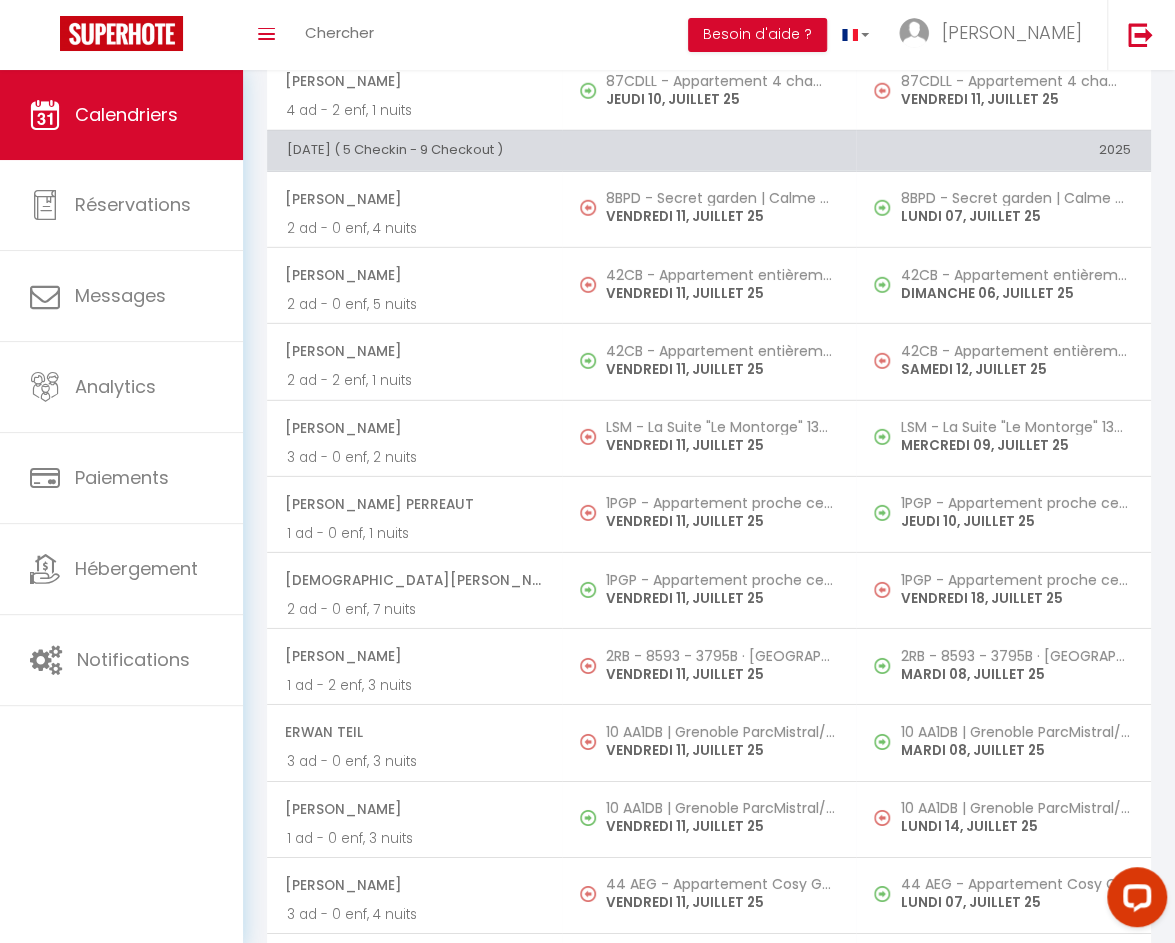 drag, startPoint x: 616, startPoint y: 131, endPoint x: 276, endPoint y: 142, distance: 340.1779 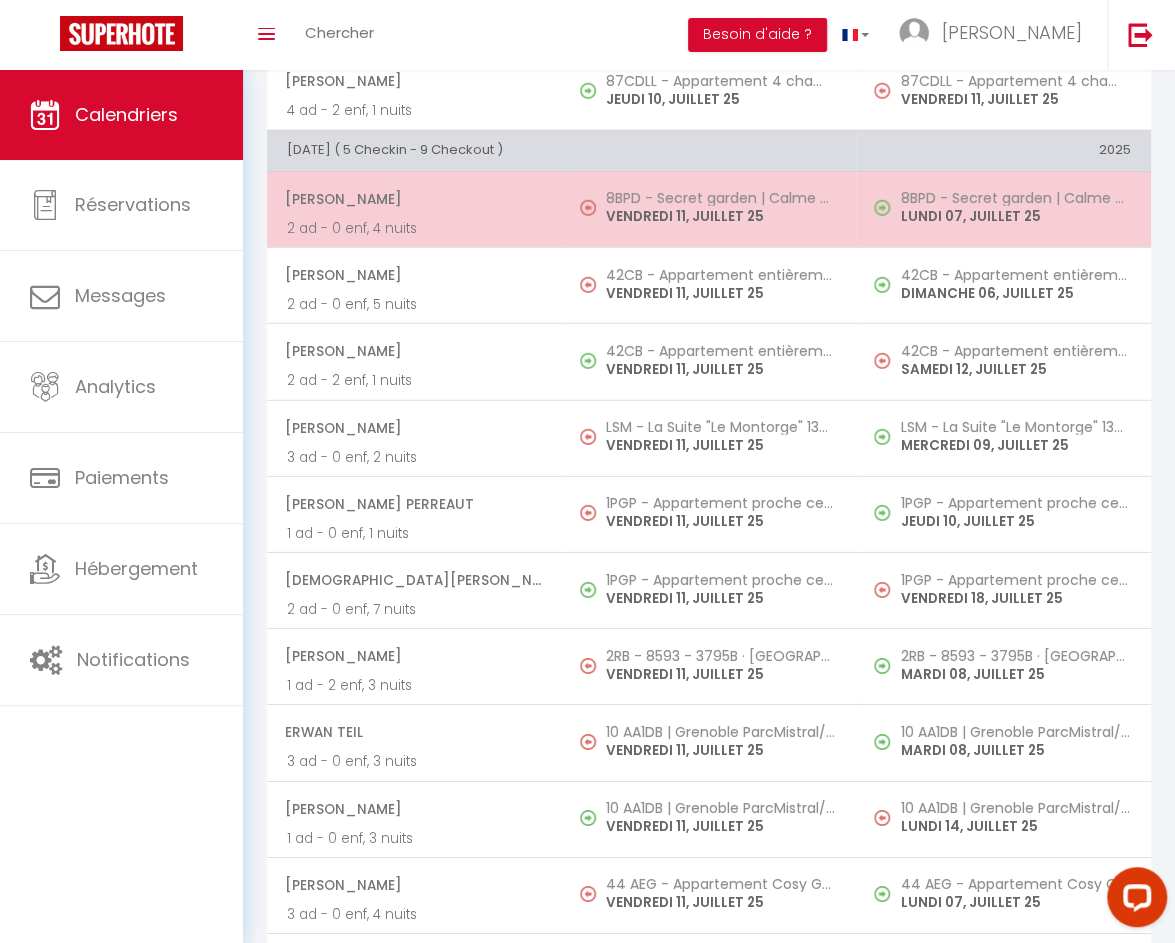 click at bounding box center [588, 208] 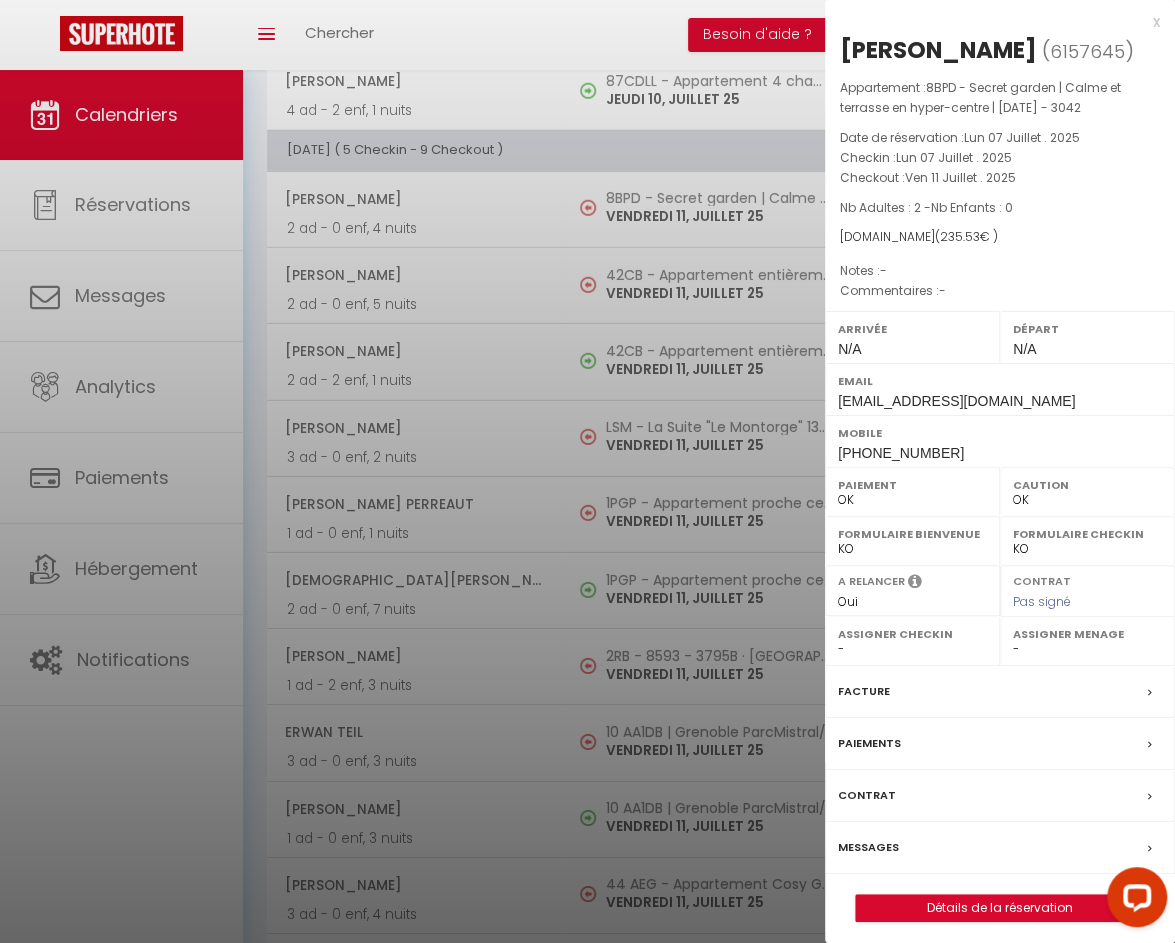 click on "Messages" at bounding box center (868, 847) 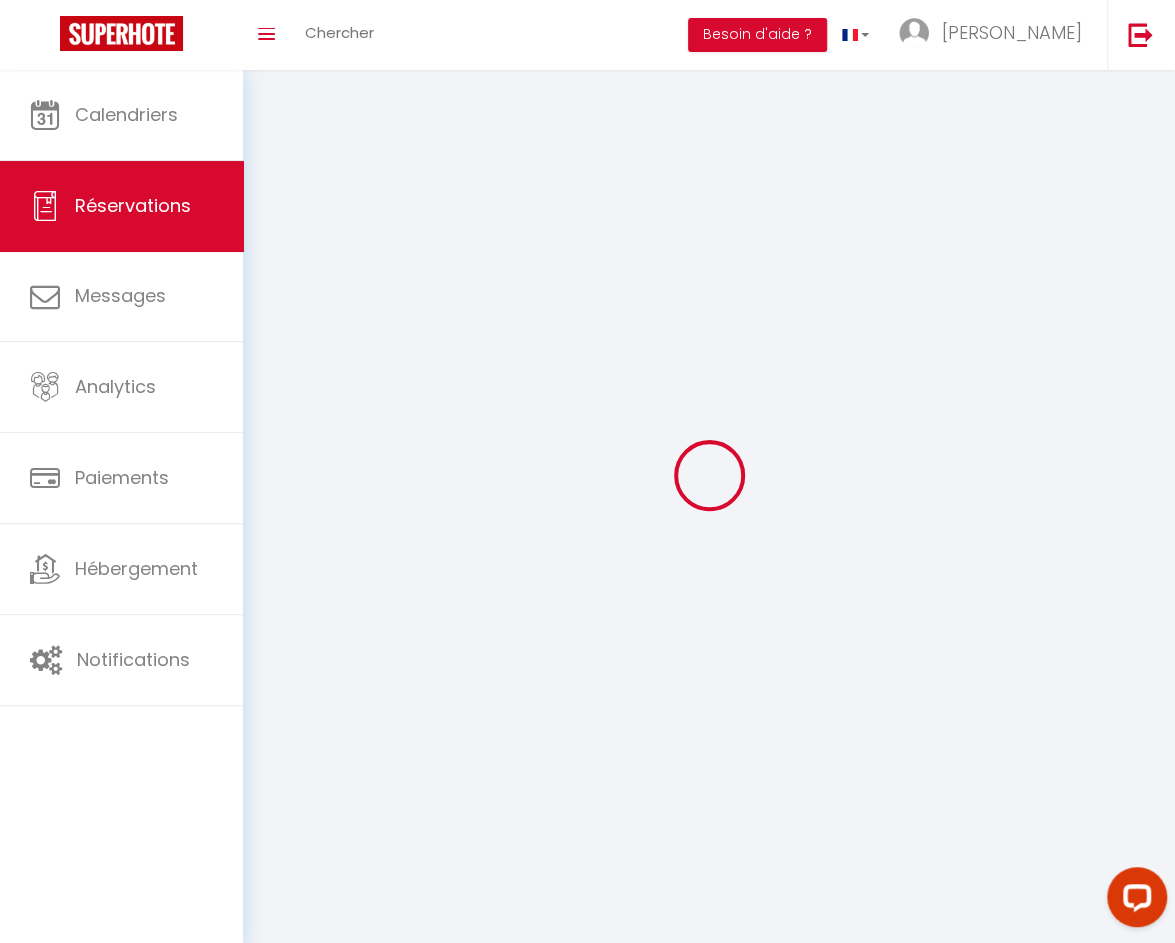 type on "Gérard" 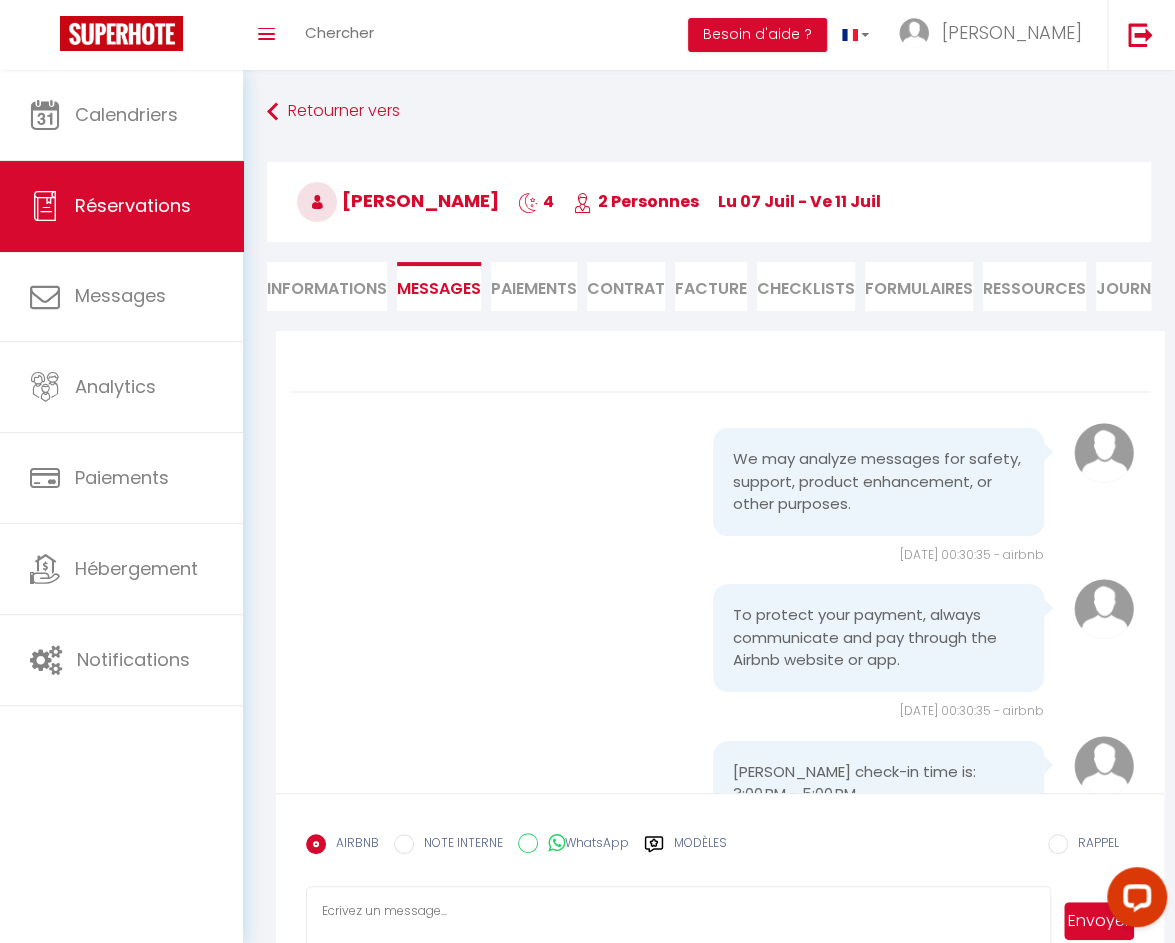 scroll, scrollTop: 1632, scrollLeft: 0, axis: vertical 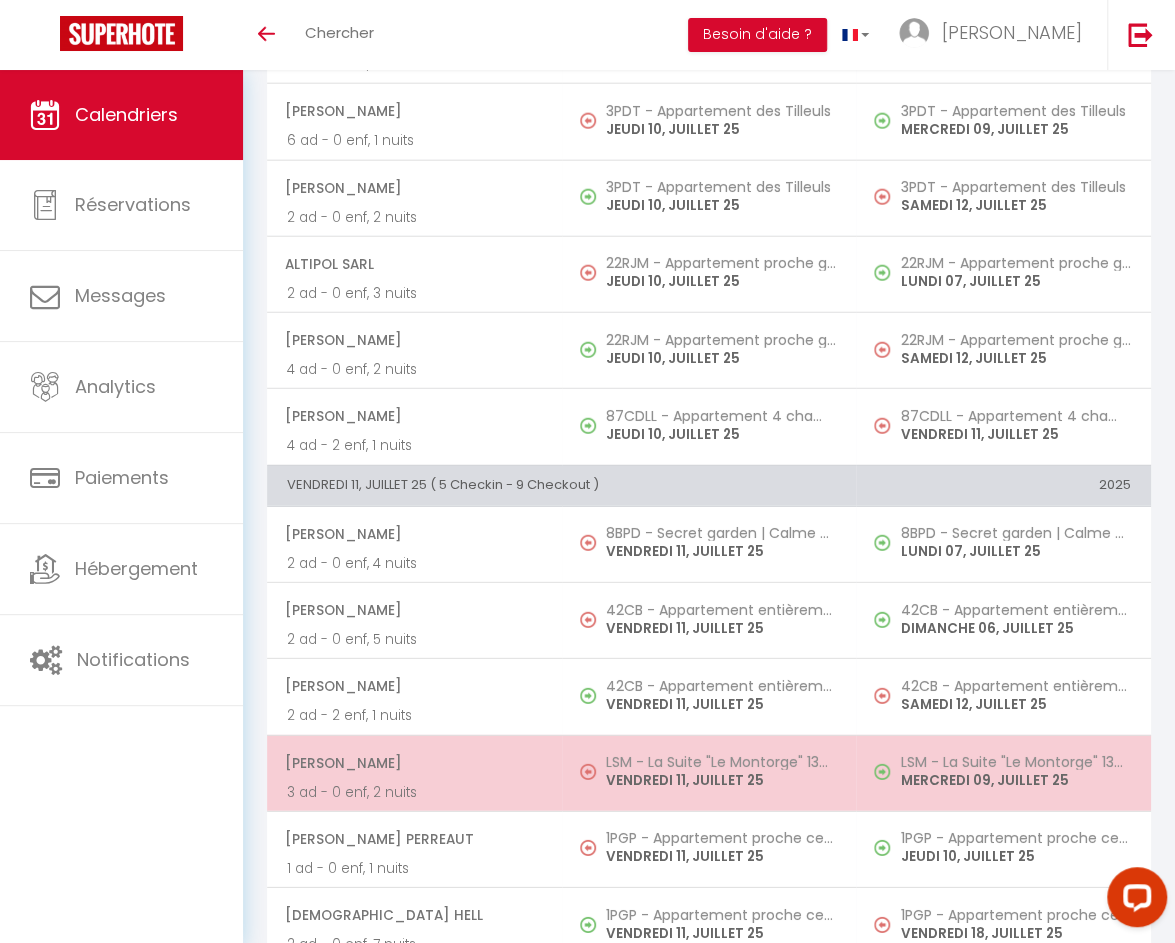 click on "VENDREDI 11, JUILLET 25" at bounding box center [721, 780] 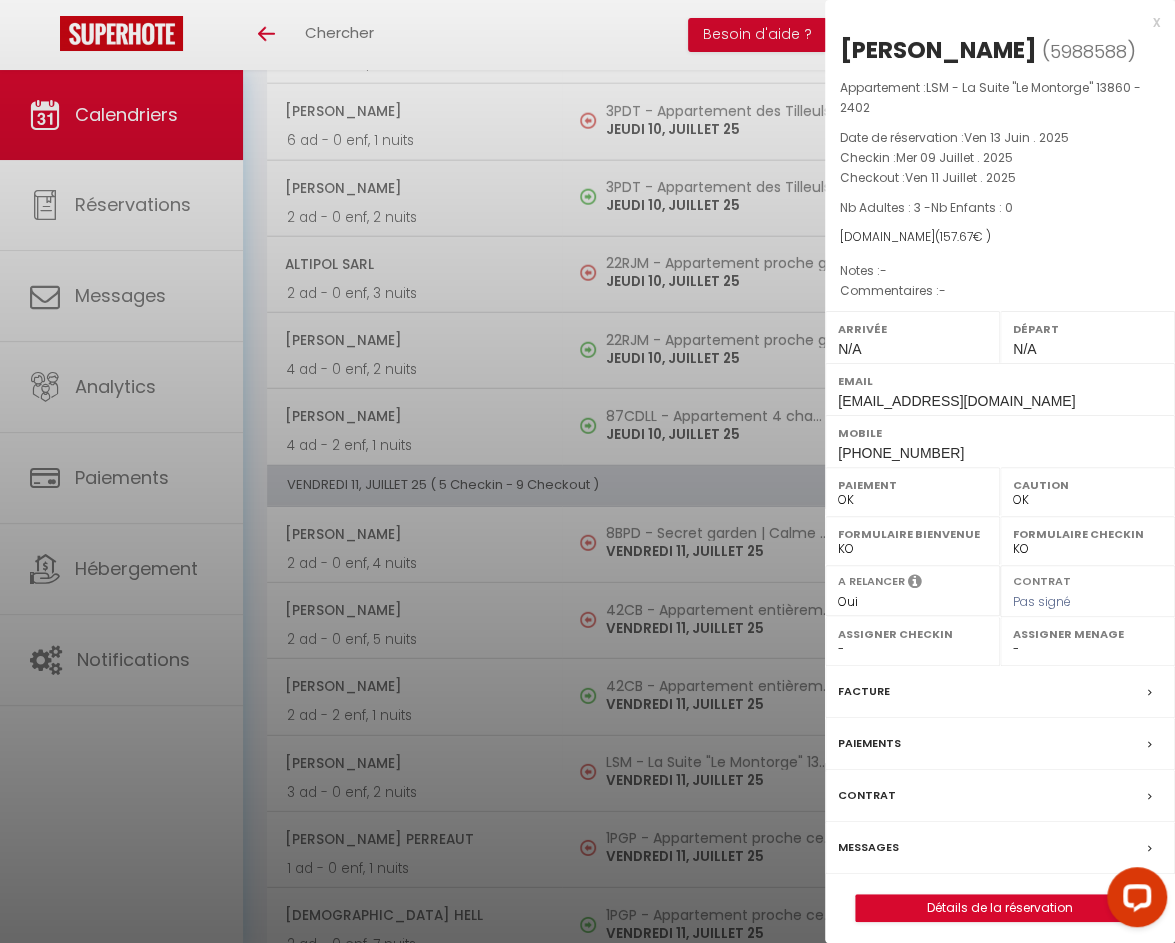 click on "Messages" at bounding box center [868, 847] 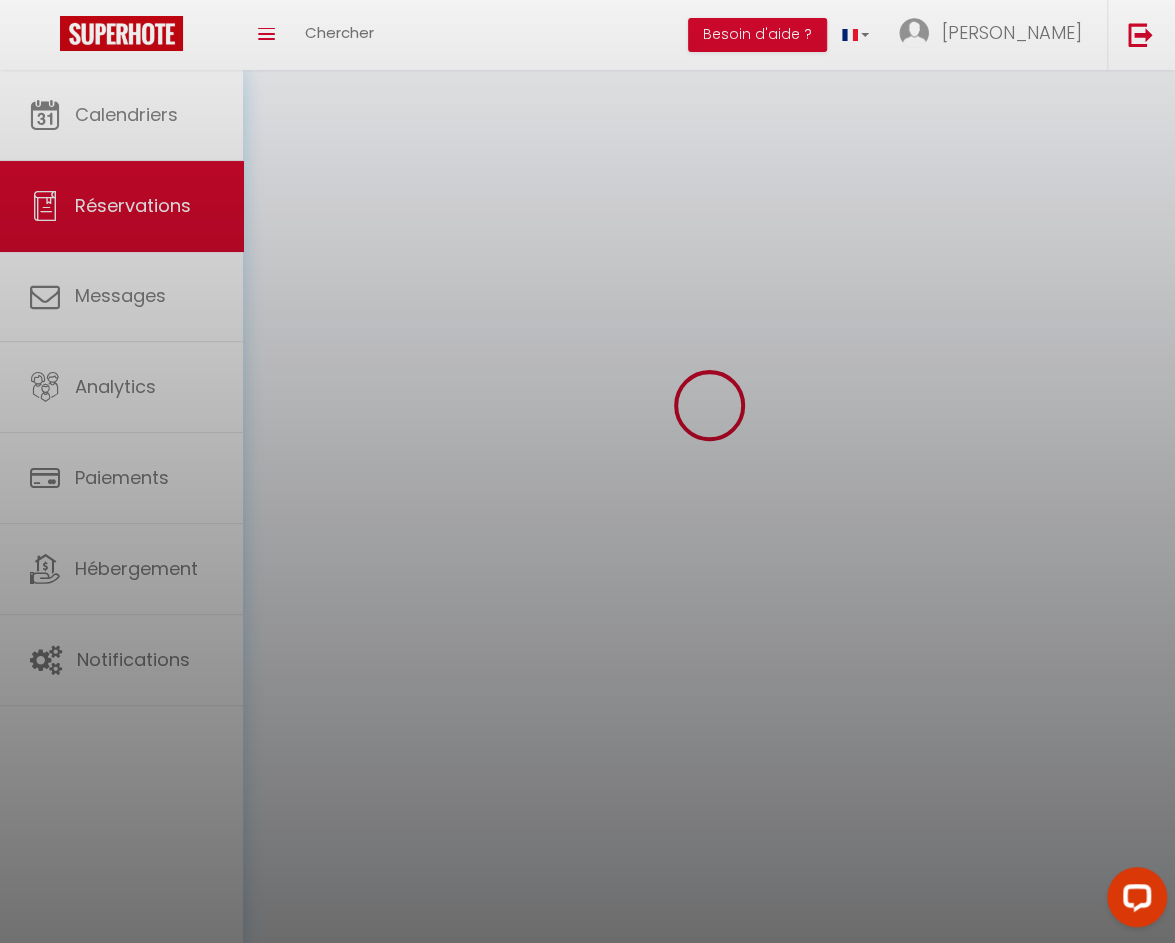 scroll, scrollTop: 0, scrollLeft: 0, axis: both 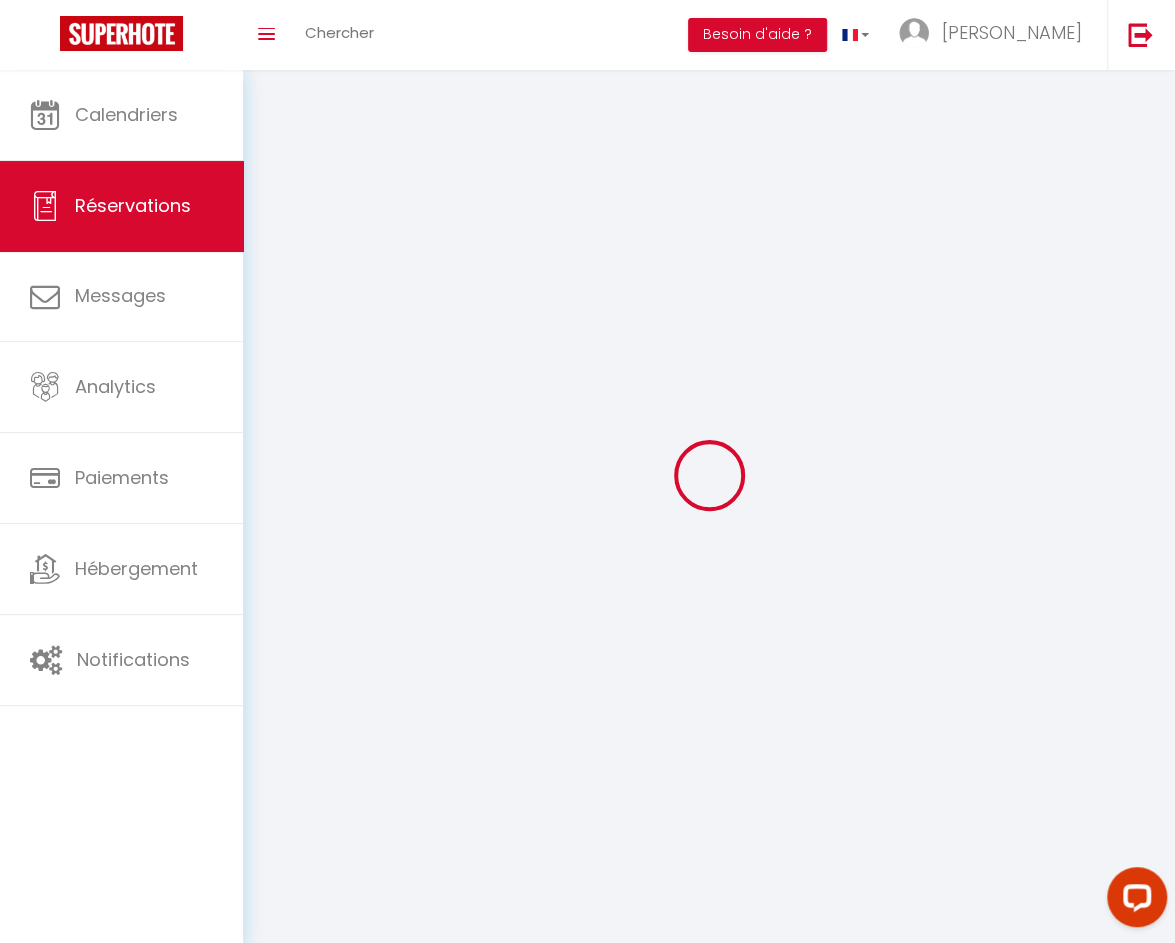 select 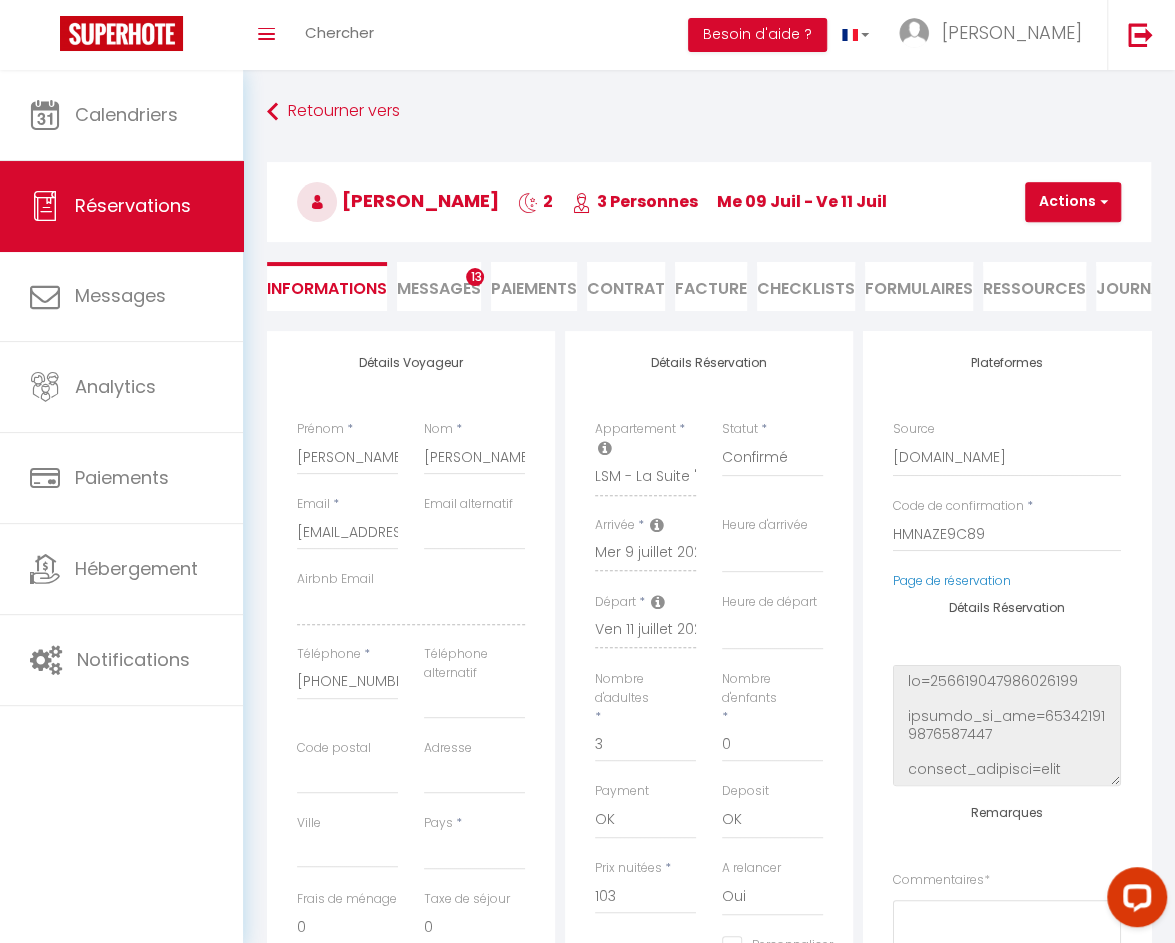select 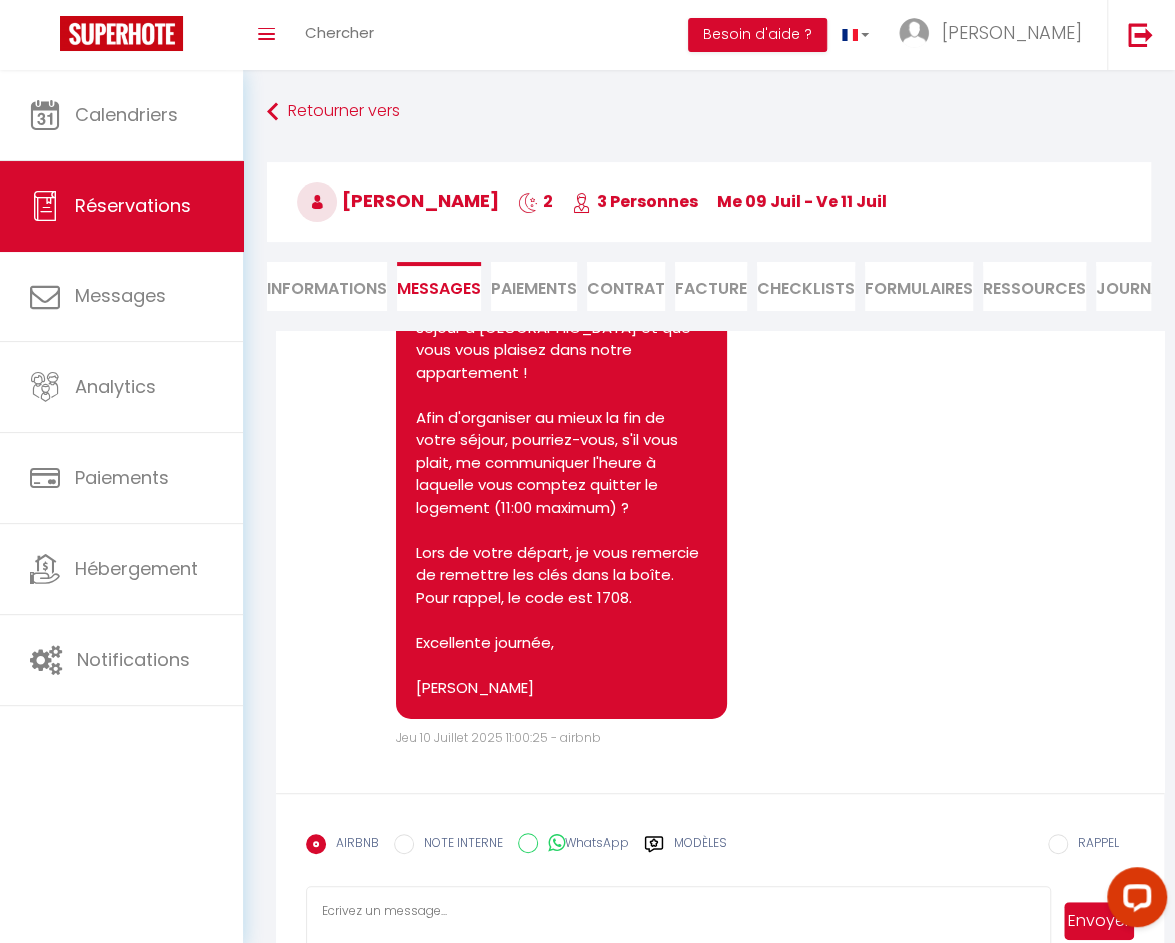 scroll, scrollTop: 3110, scrollLeft: 0, axis: vertical 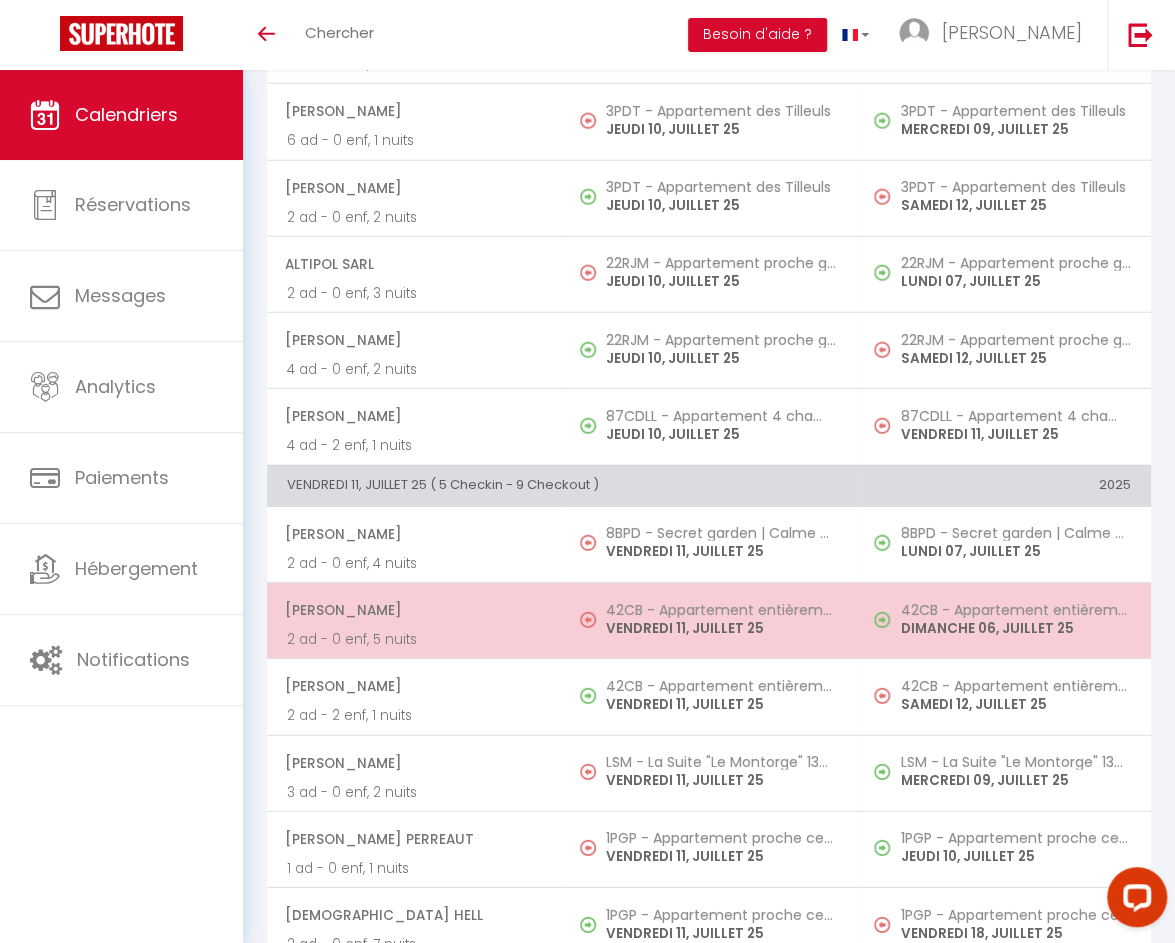 click on "42CB - Appartement entièrement rénové proche gare | 28B01 - 1708" at bounding box center [721, 610] 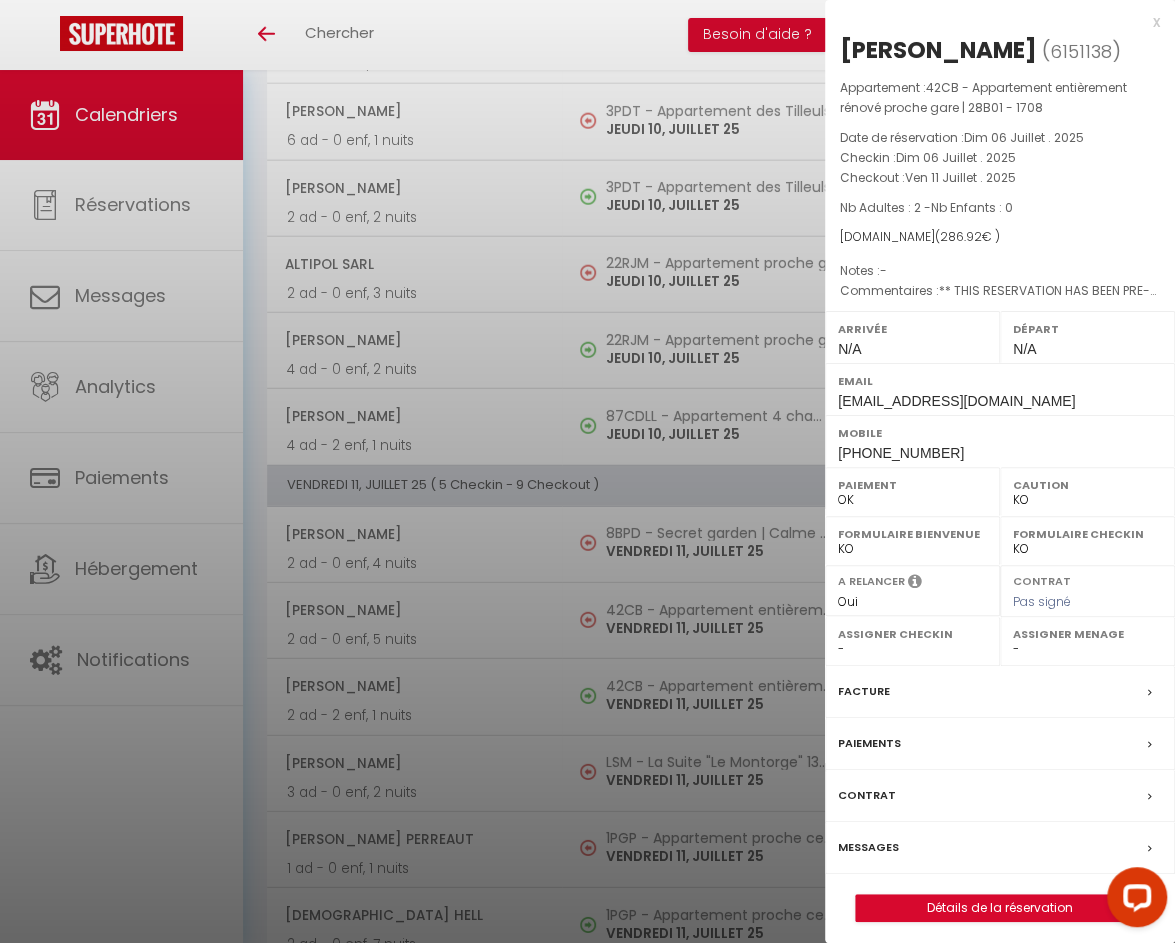 click on "Messages" at bounding box center (868, 847) 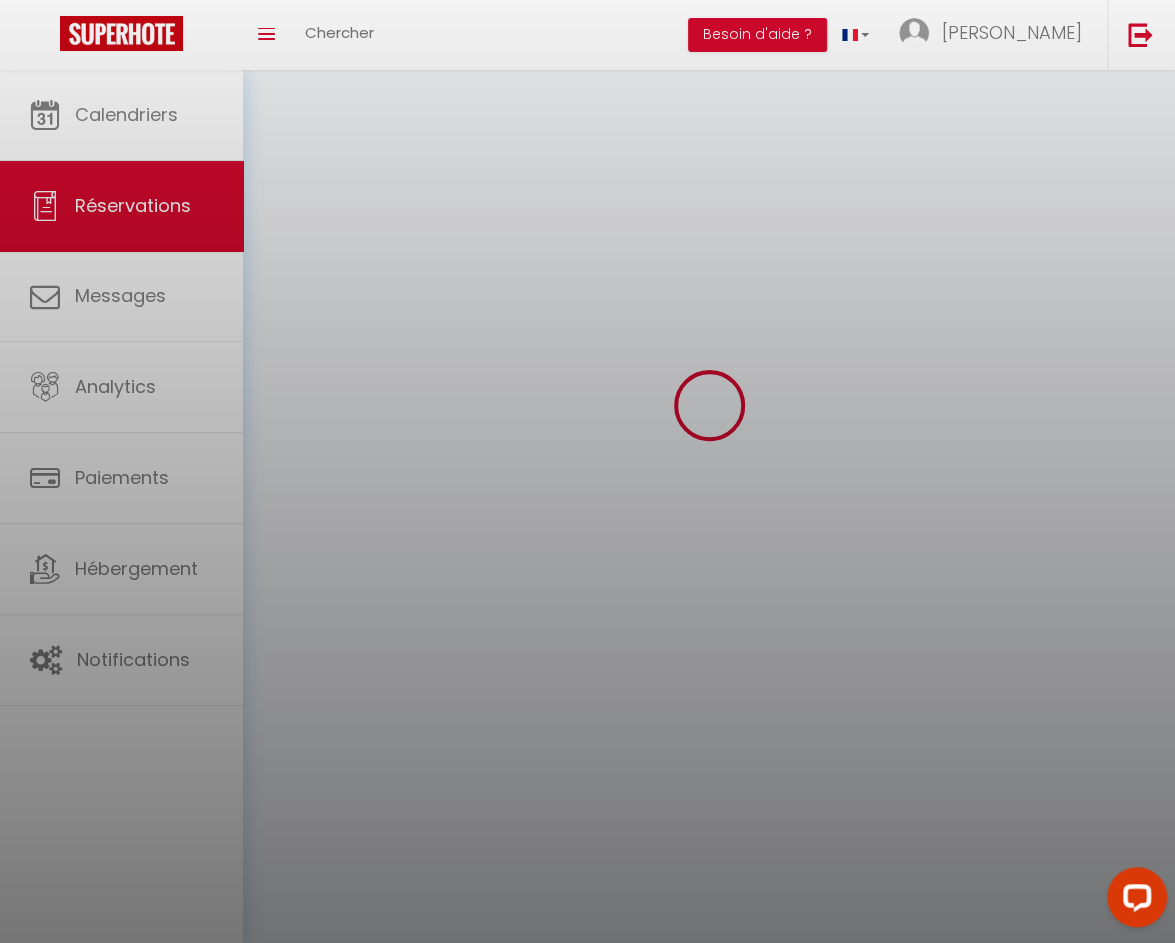 scroll, scrollTop: 0, scrollLeft: 0, axis: both 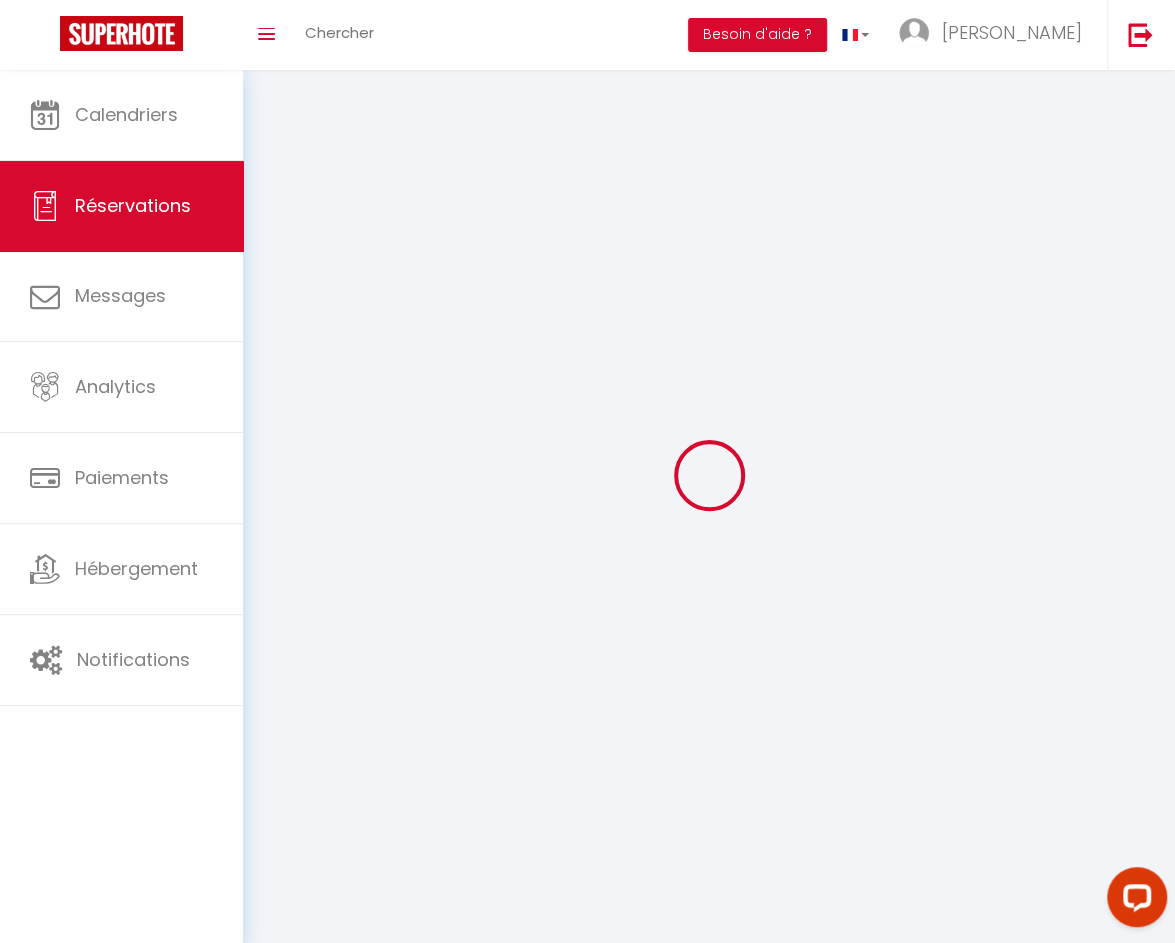 type on "Gisela" 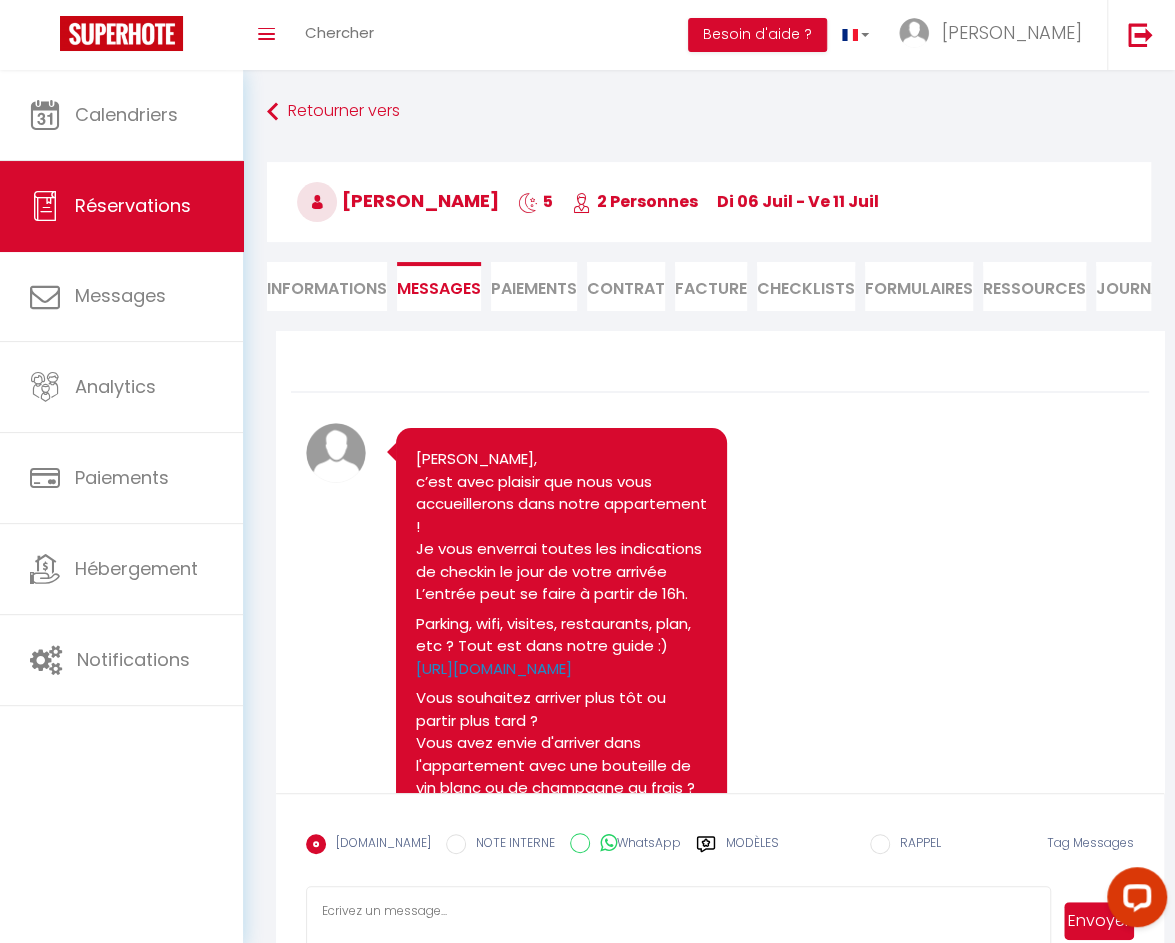 scroll, scrollTop: 1173, scrollLeft: 0, axis: vertical 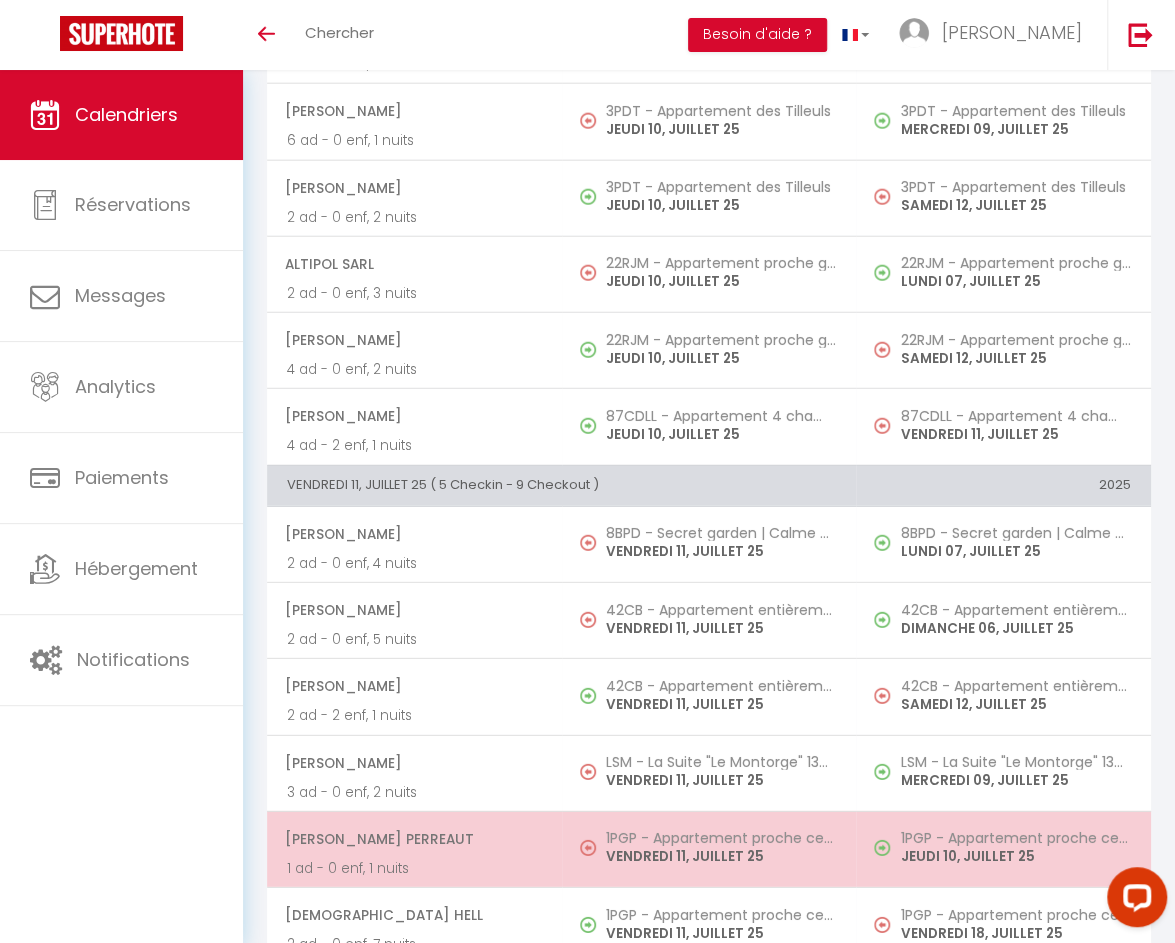 click on "1PGP - Appartement proche centre ville | 2901" at bounding box center [721, 838] 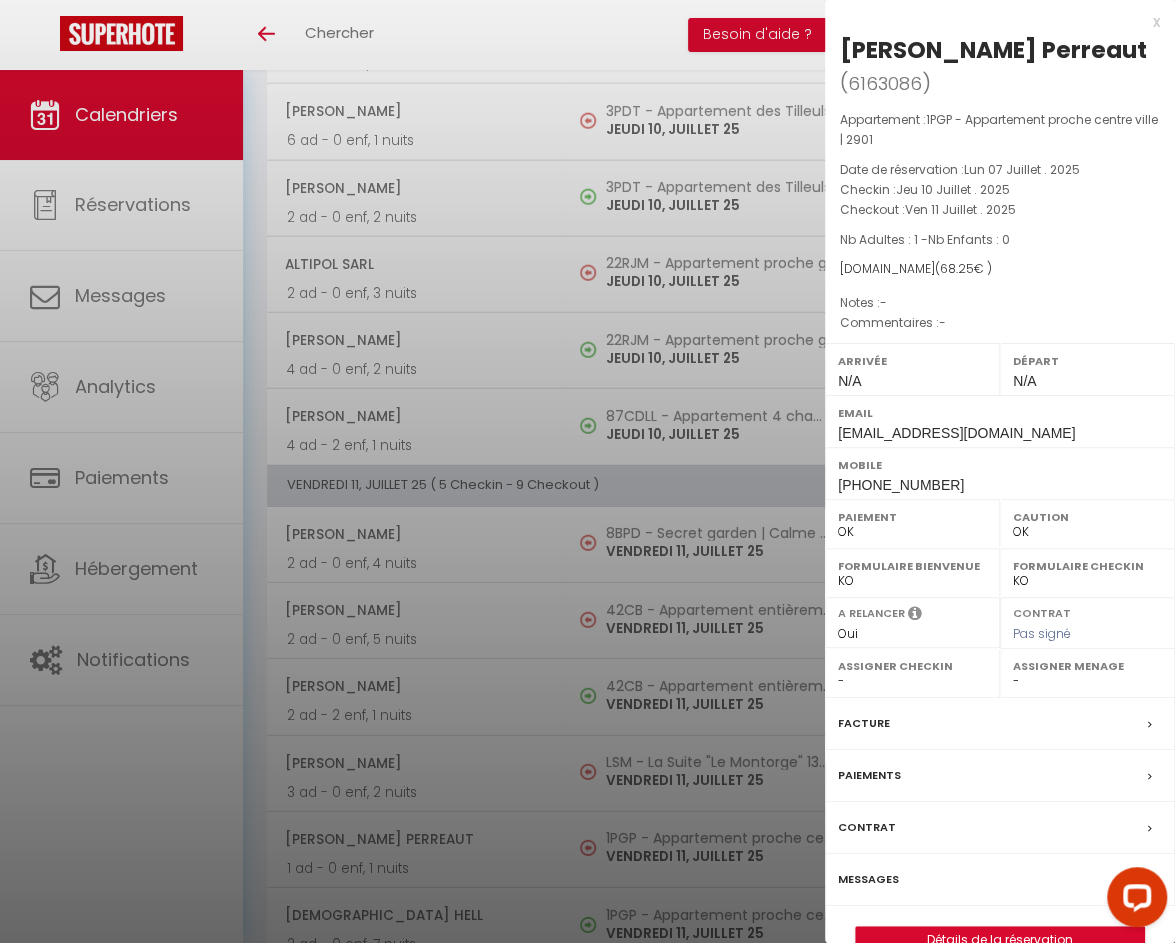 click on "Messages" at bounding box center [868, 879] 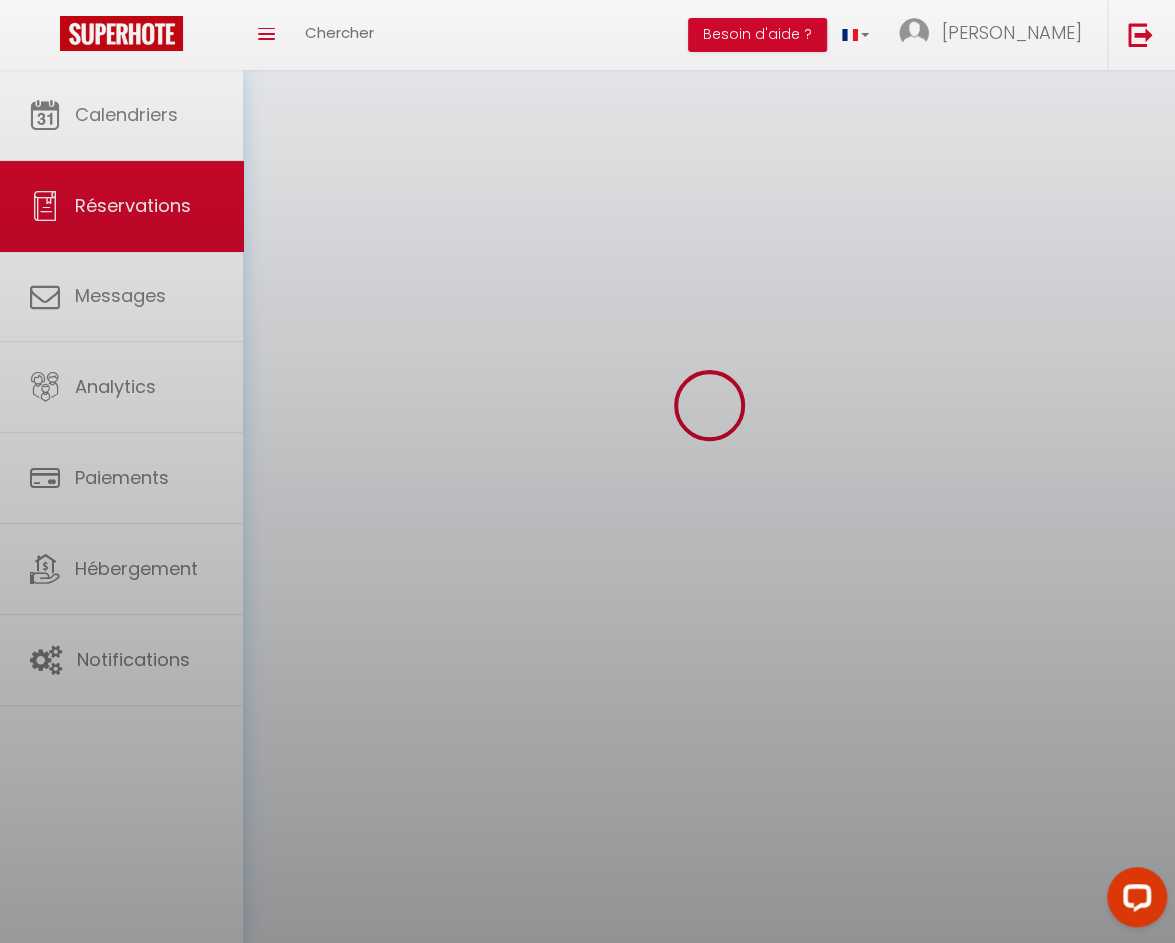 scroll, scrollTop: 0, scrollLeft: 0, axis: both 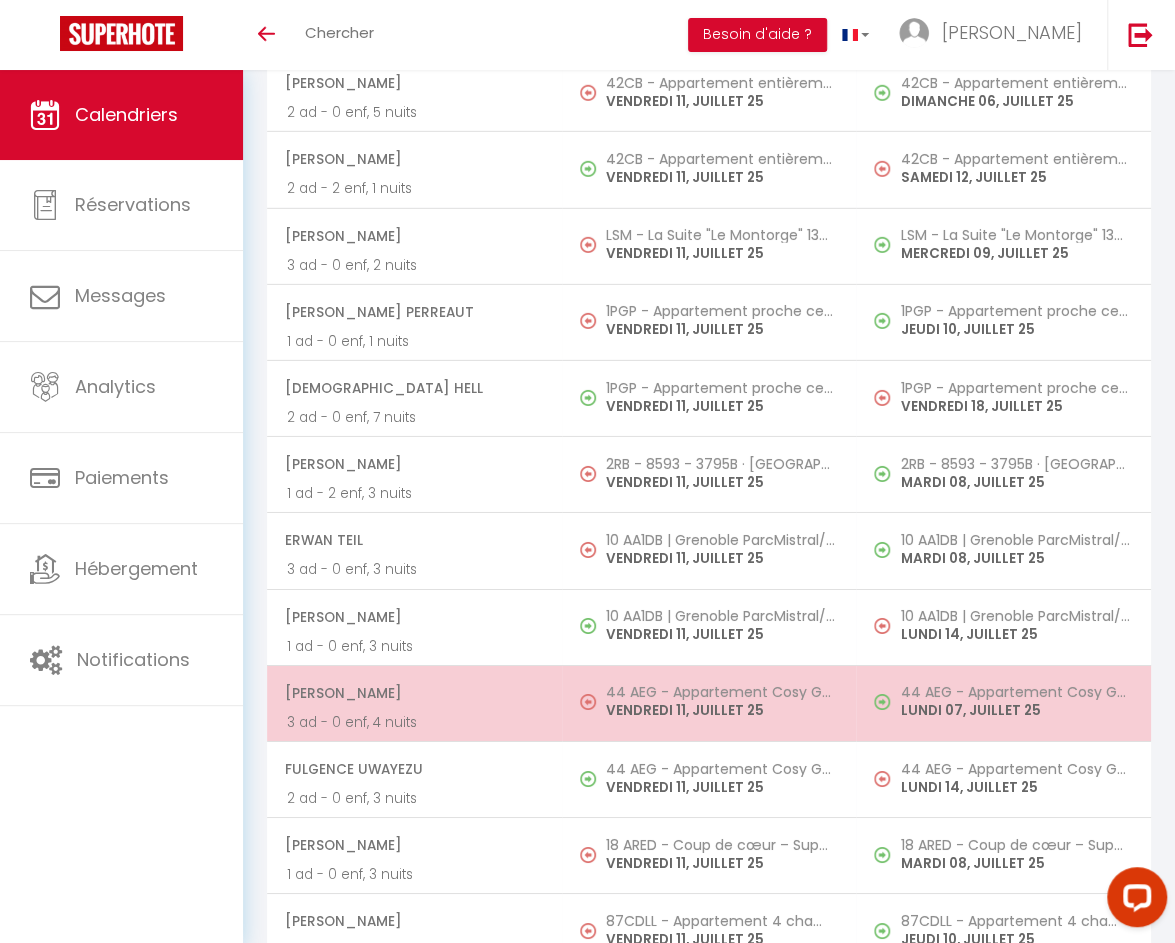 click on "VENDREDI 11, JUILLET 25" at bounding box center [721, 710] 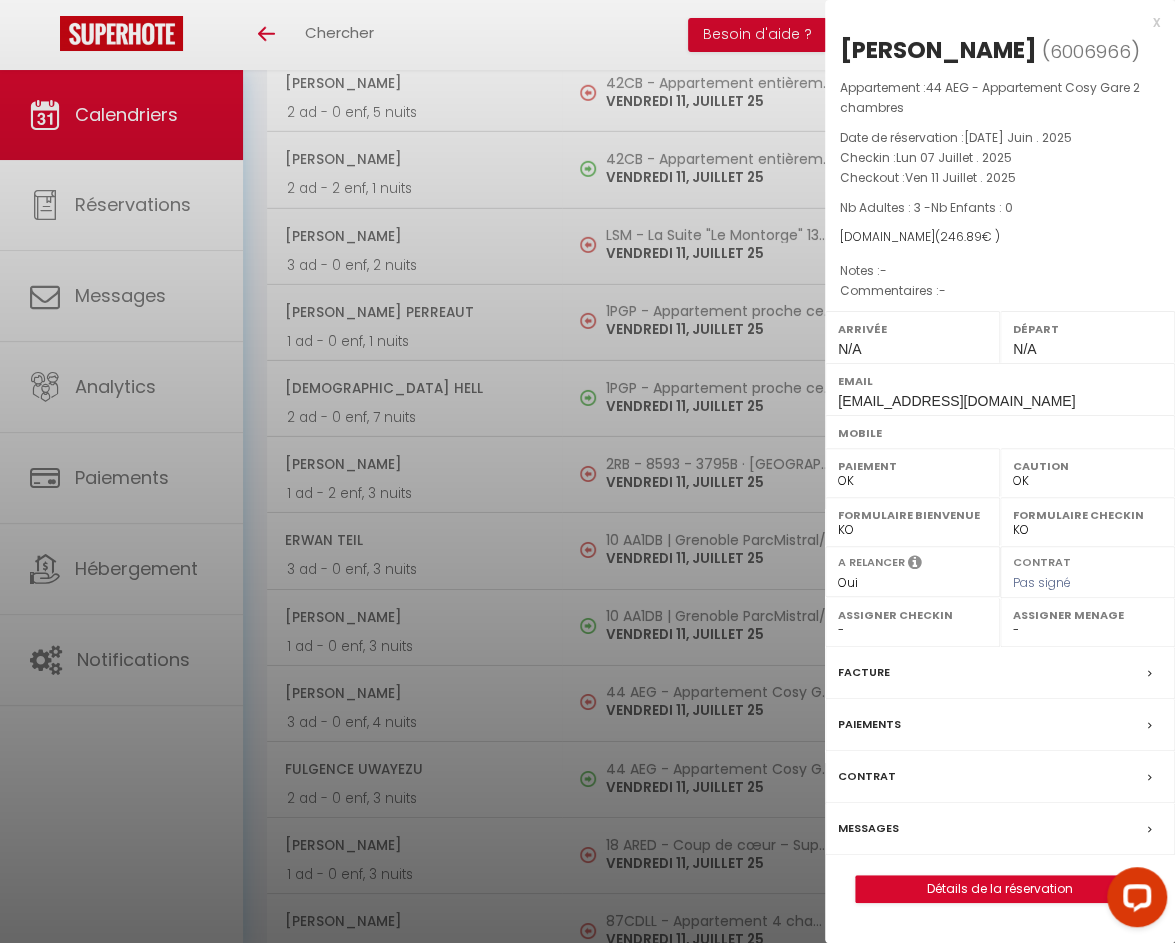 click on "Messages" at bounding box center (868, 828) 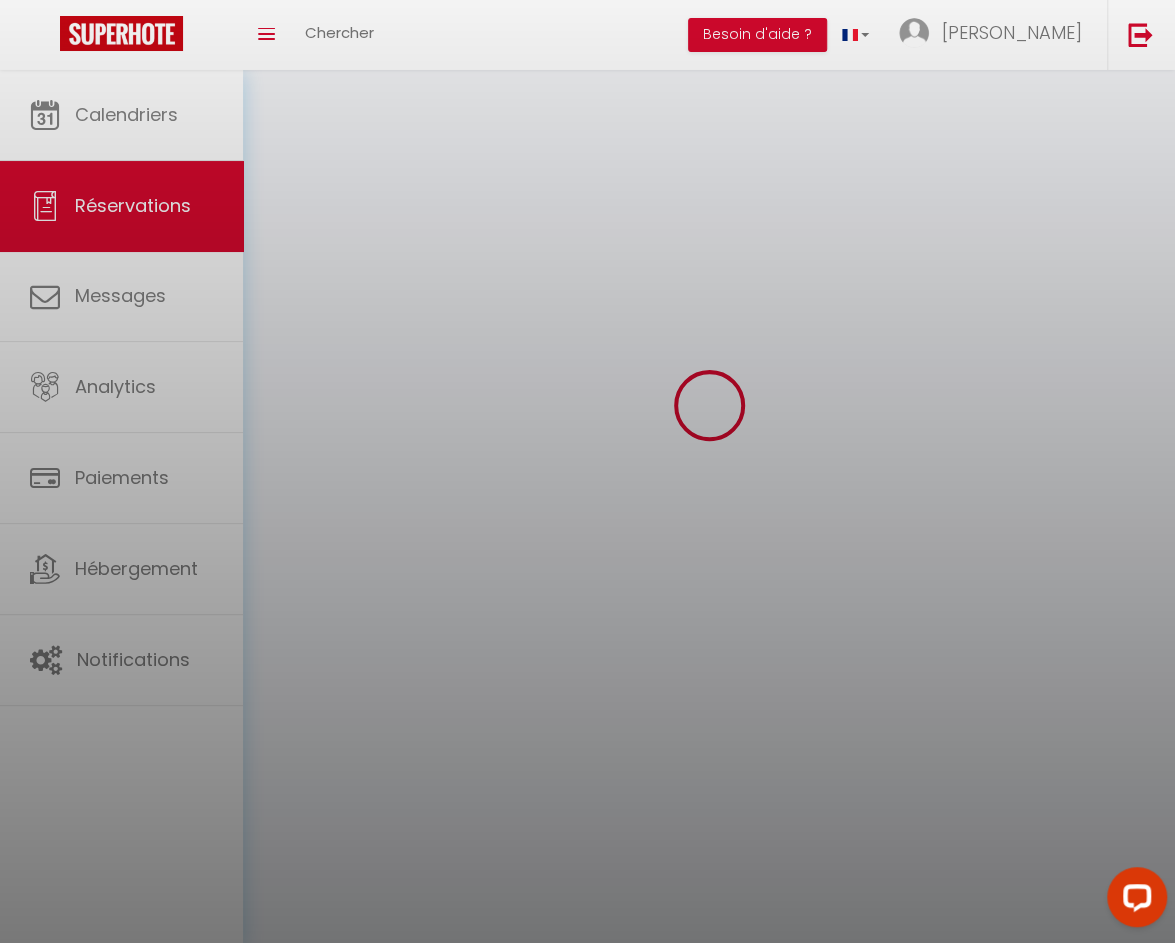 scroll, scrollTop: 0, scrollLeft: 0, axis: both 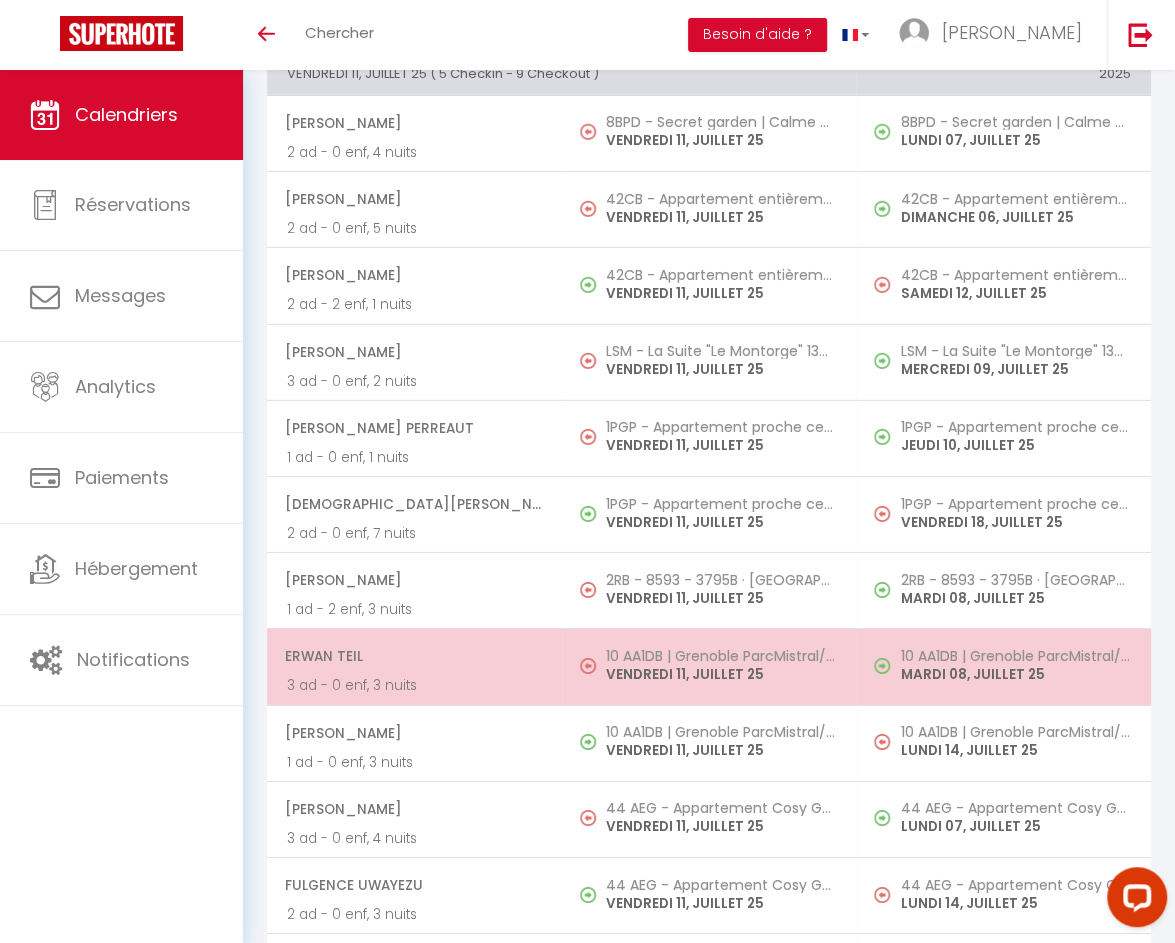 click on "10 AA1DB | Grenoble ParcMistral/Private appartment" at bounding box center (721, 656) 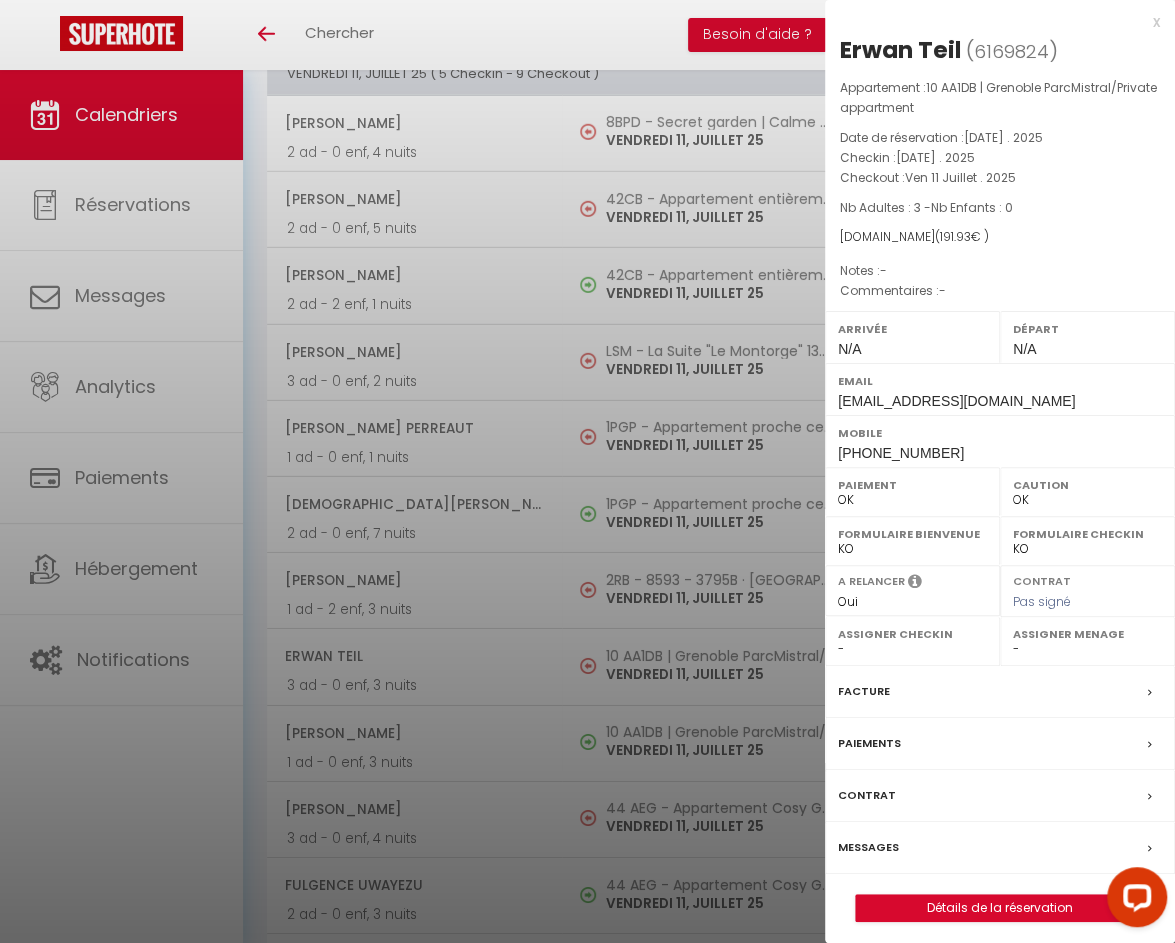click on "Messages" at bounding box center (868, 847) 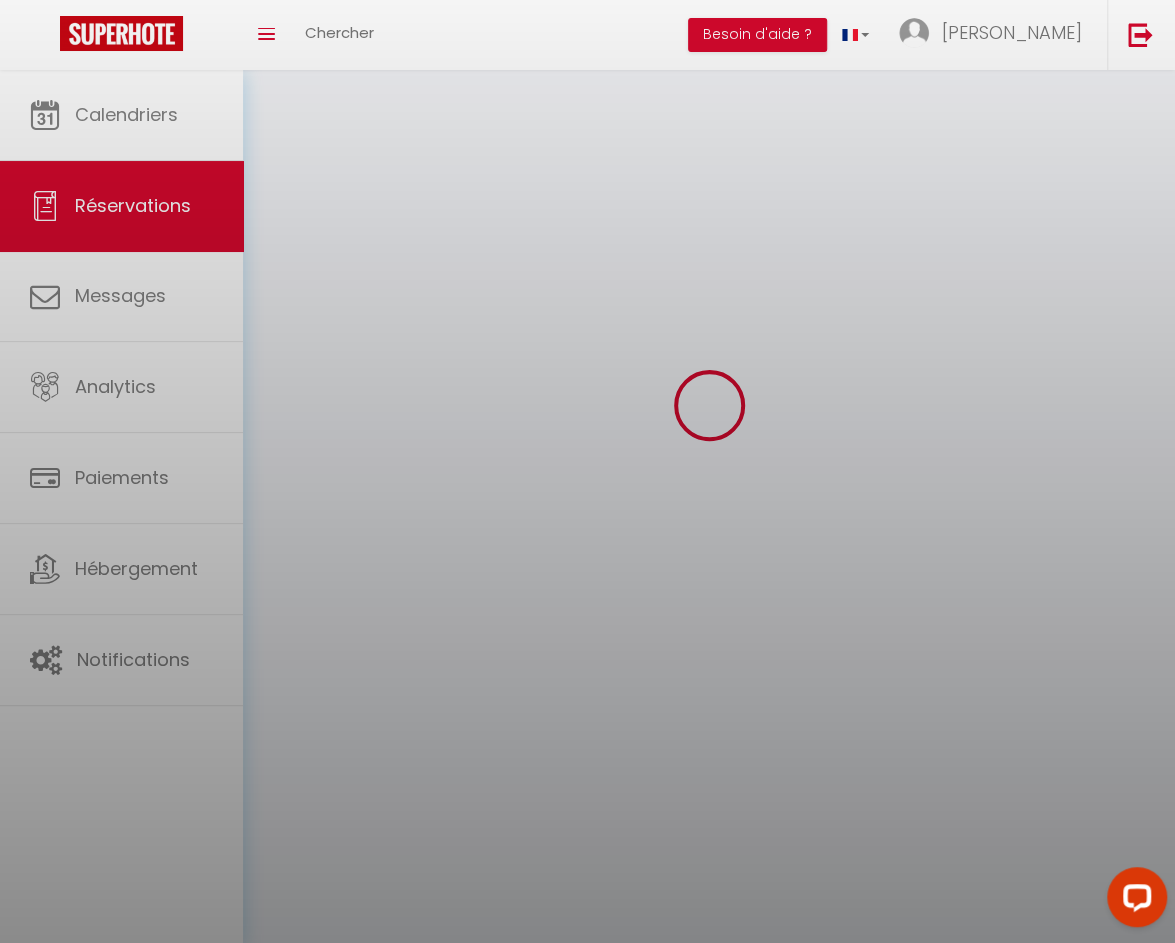 scroll, scrollTop: 0, scrollLeft: 0, axis: both 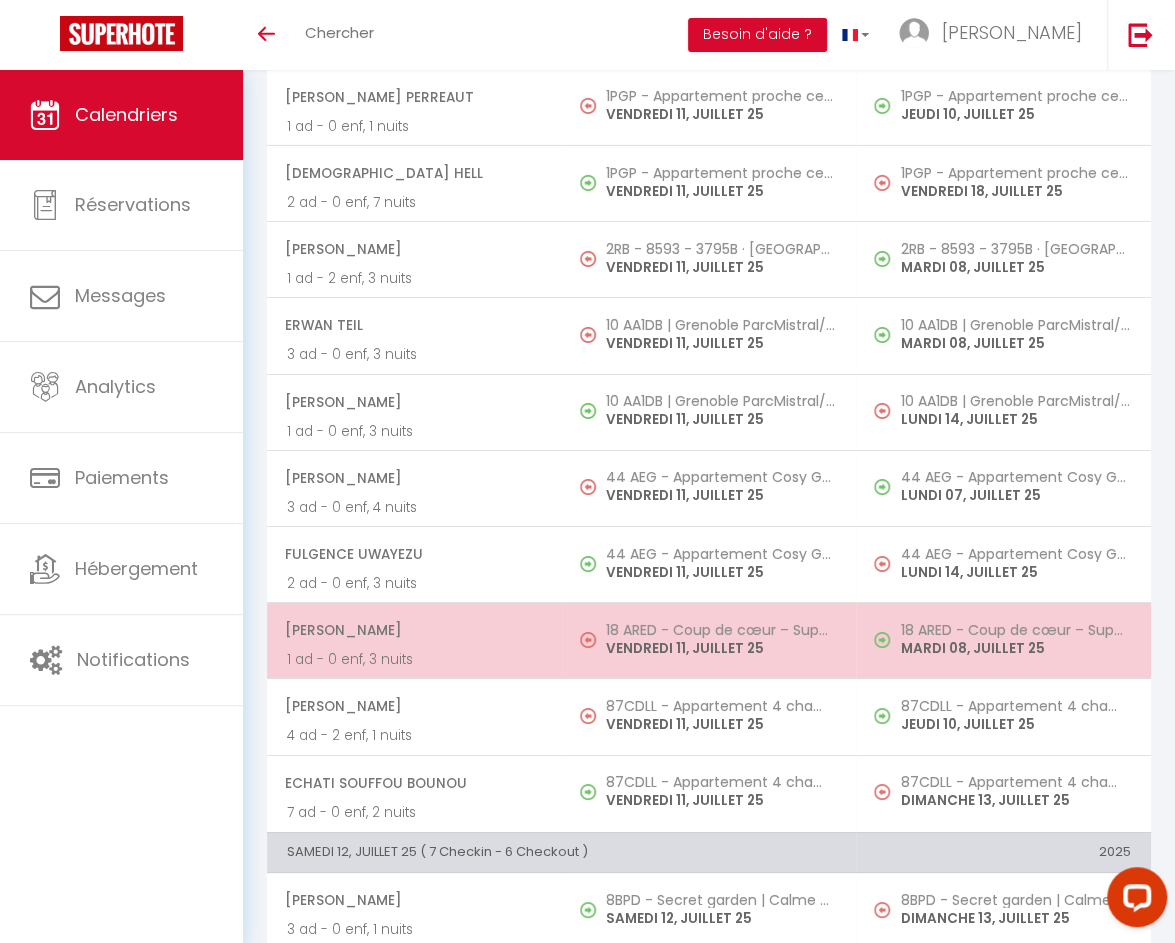 click on "18 ARED - Coup de cœur – Superbe T2, décoré avec goût." at bounding box center (721, 630) 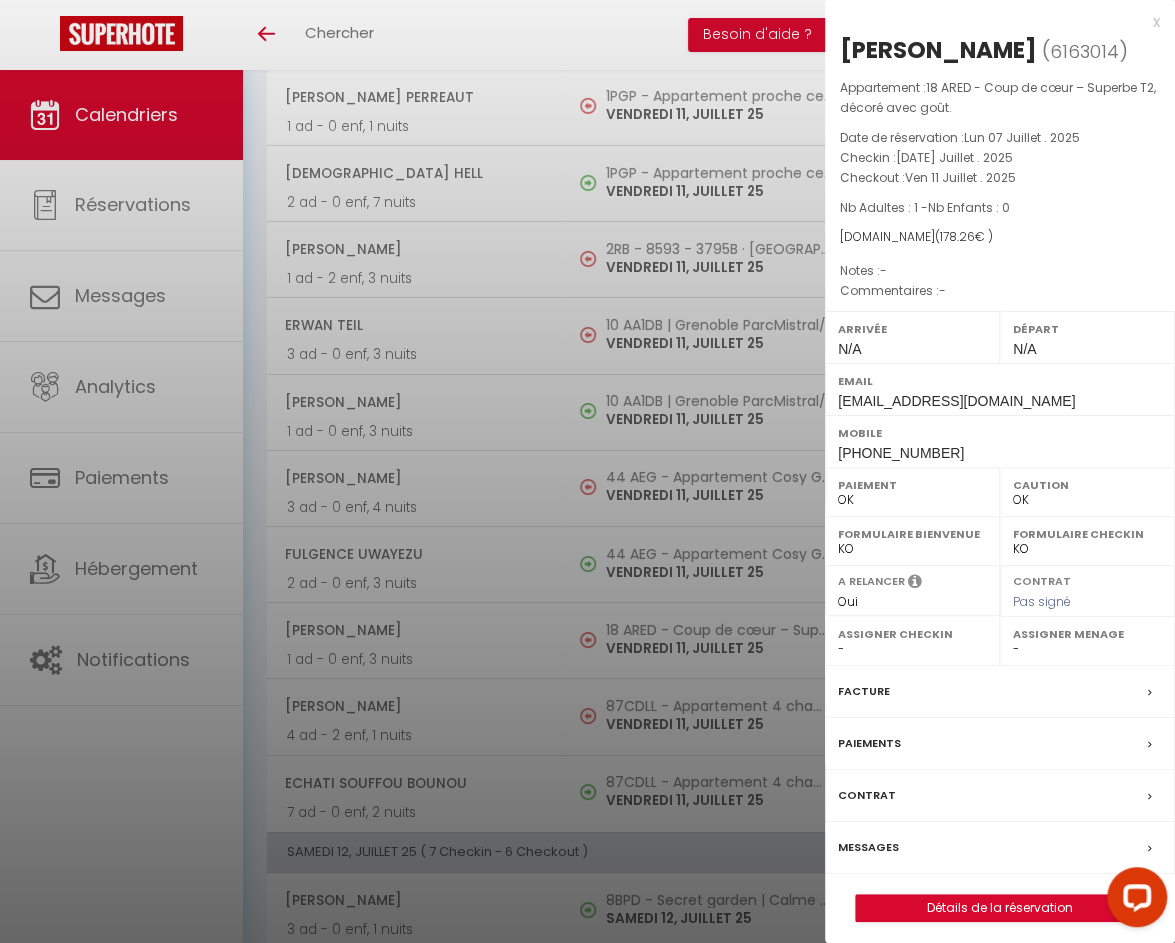 click on "Messages" at bounding box center [868, 847] 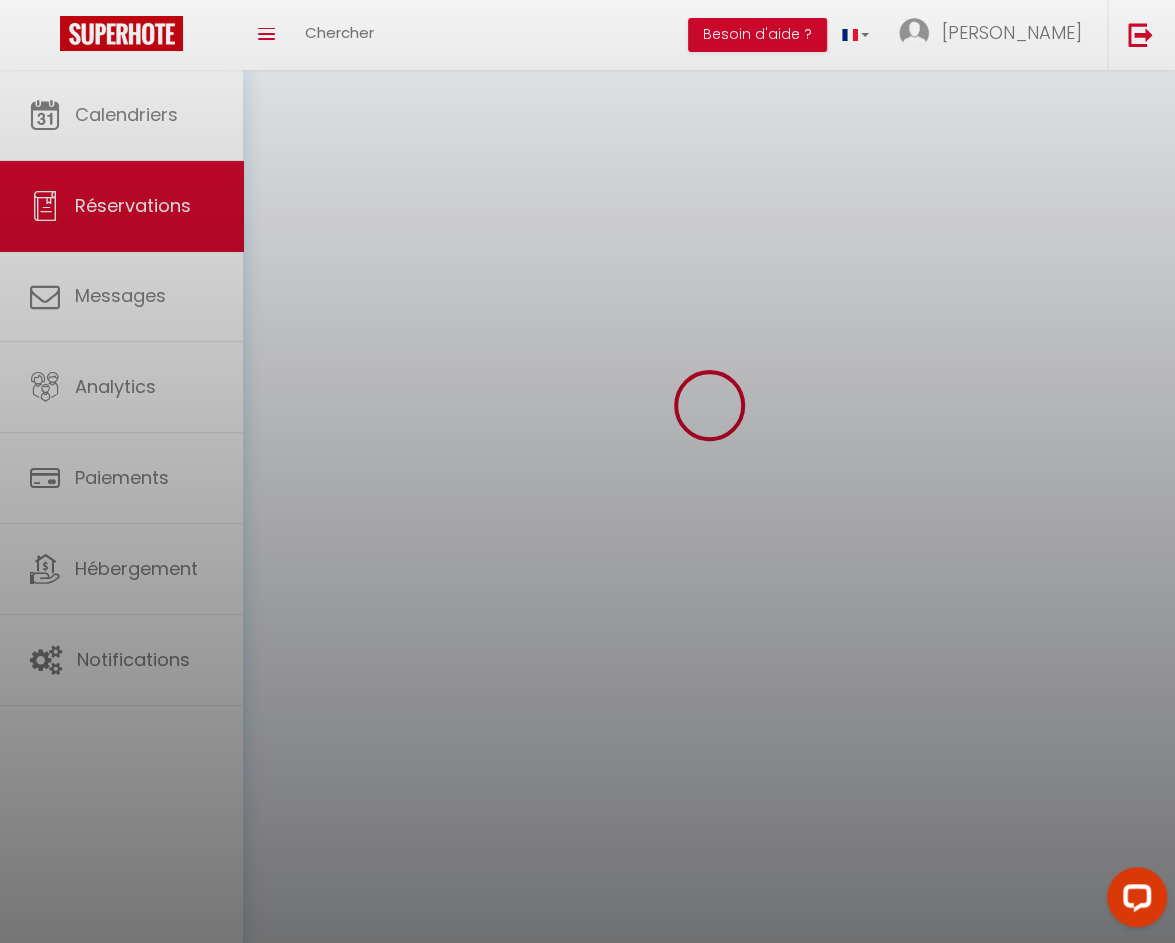 scroll, scrollTop: 0, scrollLeft: 0, axis: both 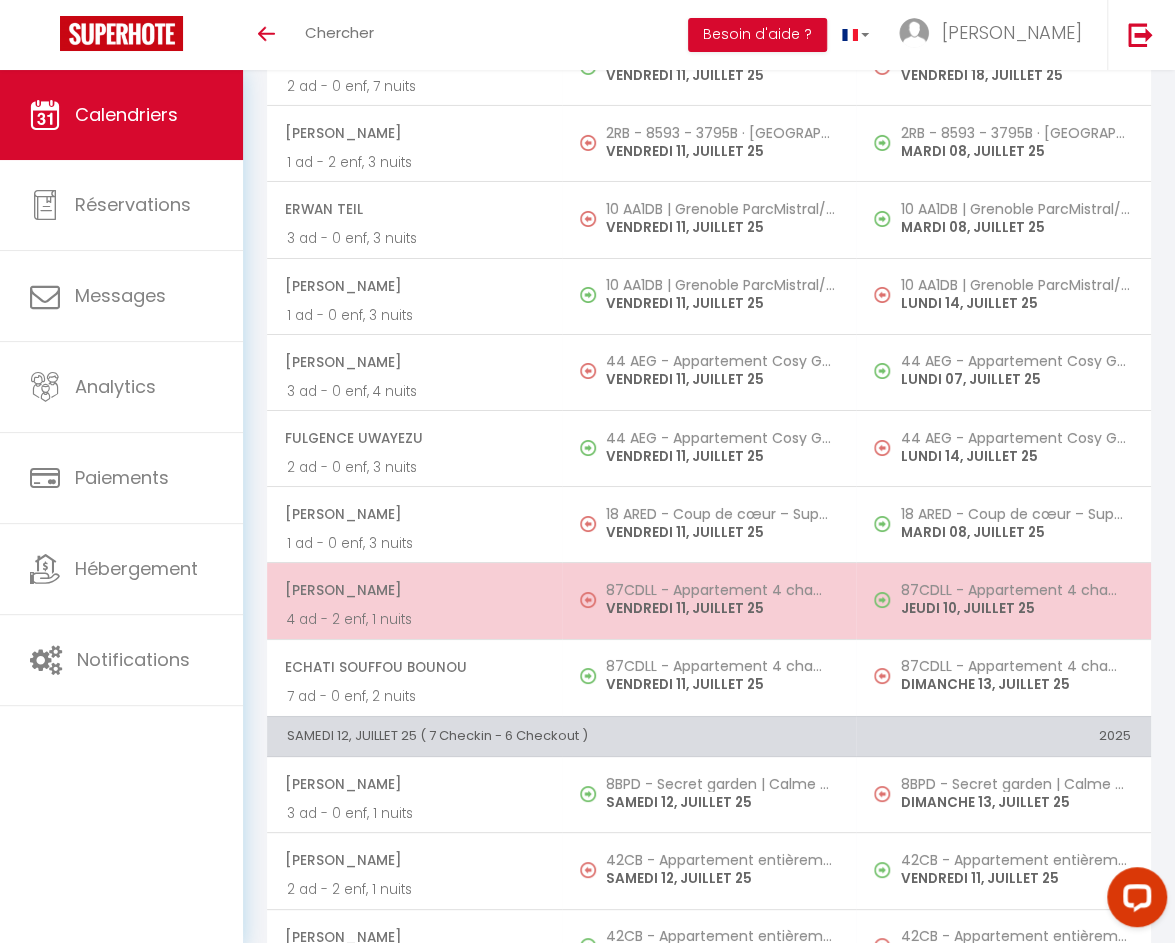 click on "87CDLL - Appartement 4 chambres" at bounding box center (721, 590) 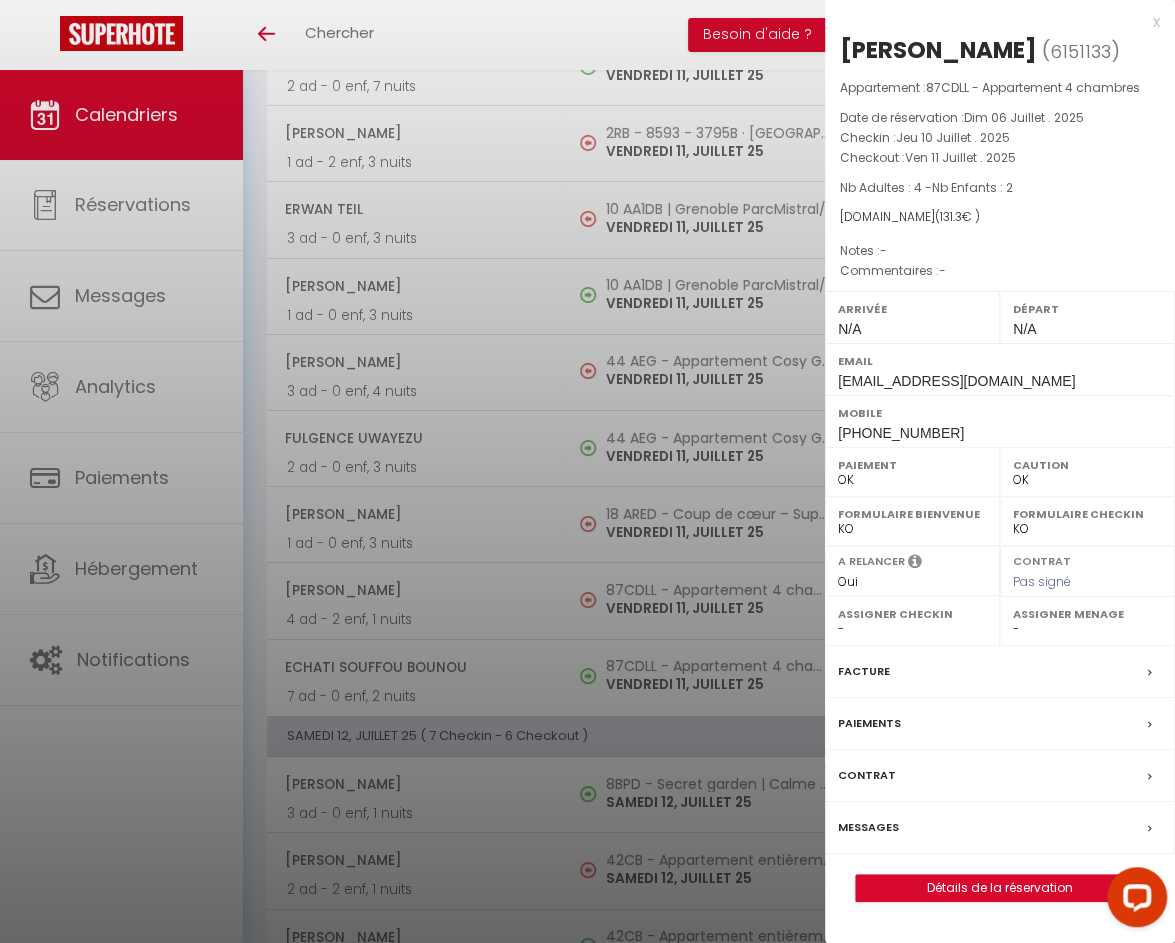 click on "Messages" at bounding box center [868, 827] 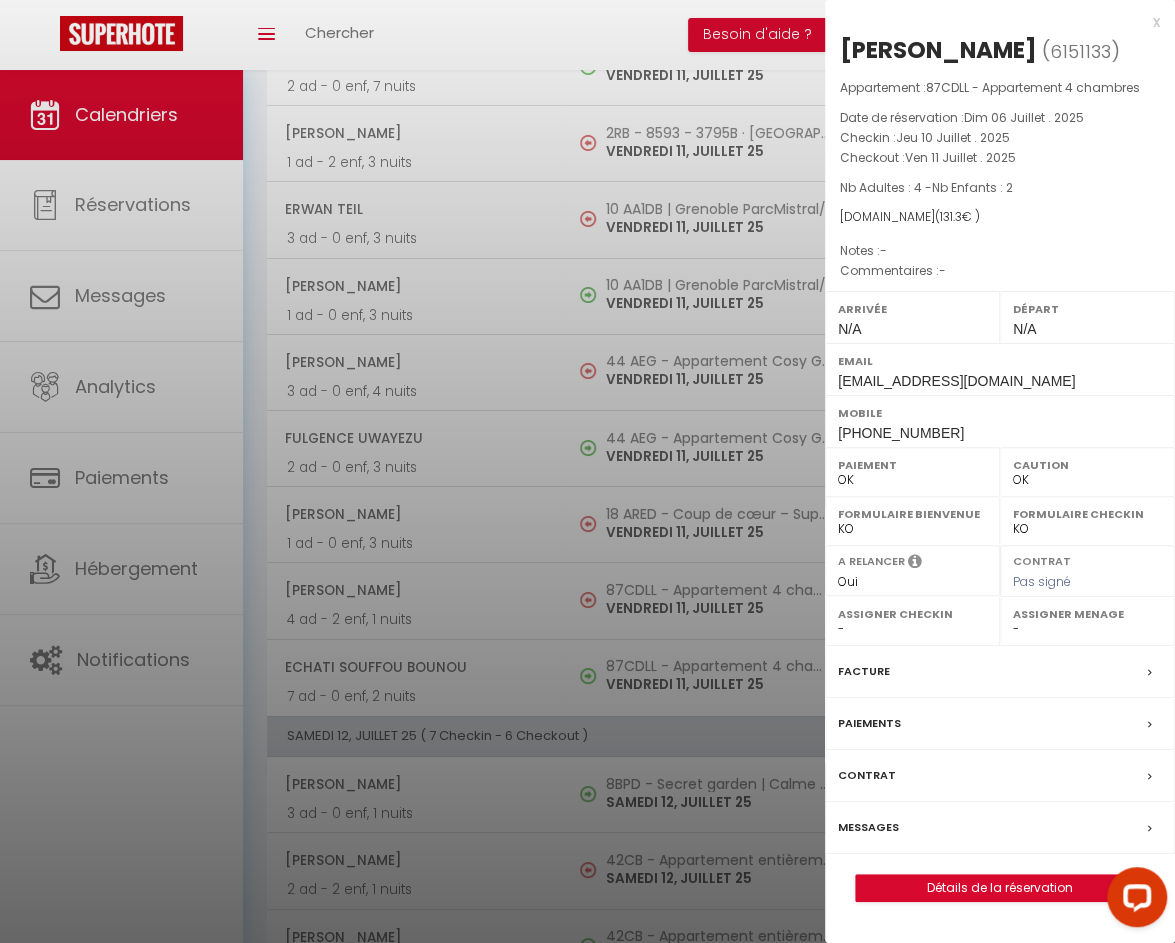 scroll, scrollTop: 0, scrollLeft: 0, axis: both 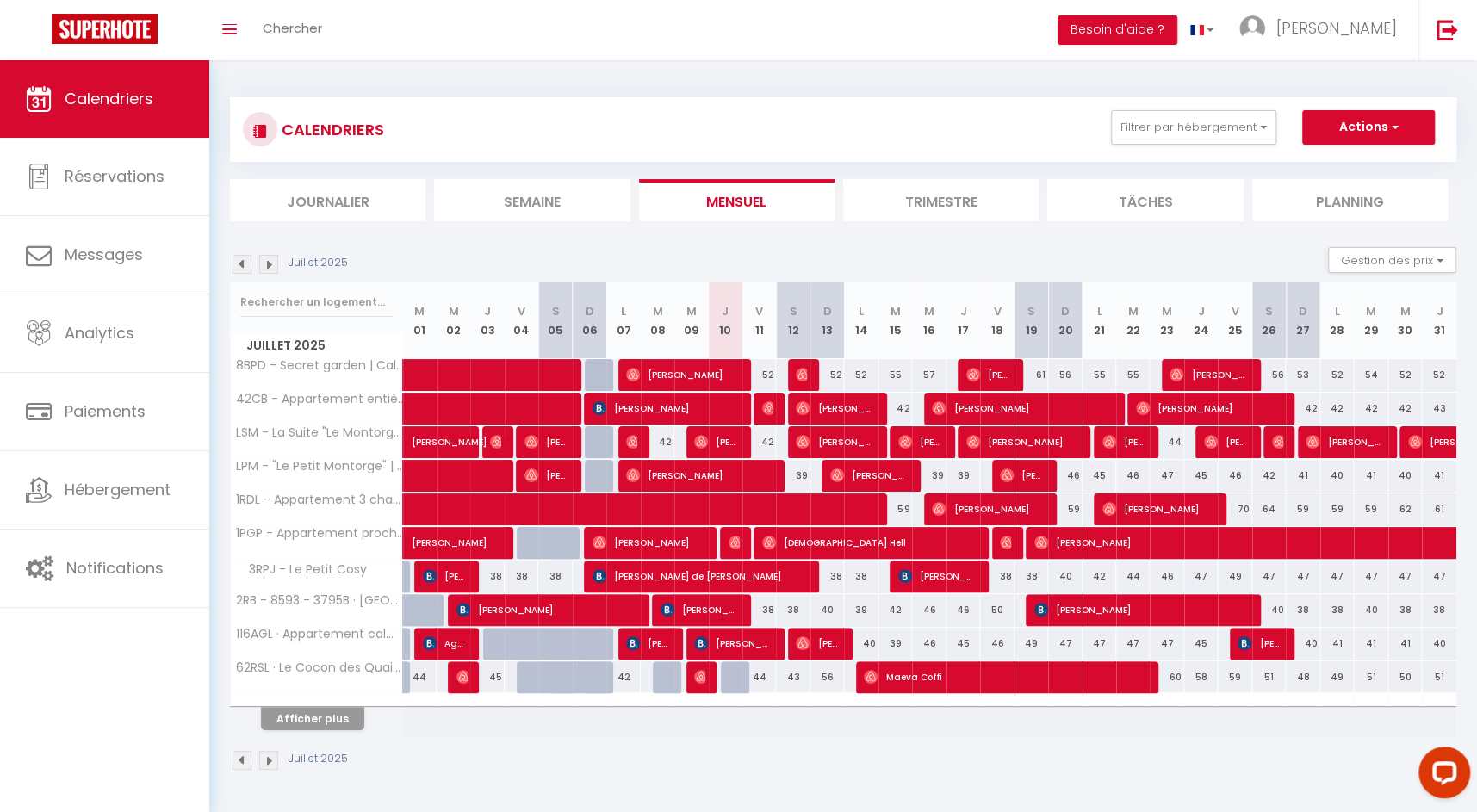 click on "Semaine" at bounding box center (531, 200) 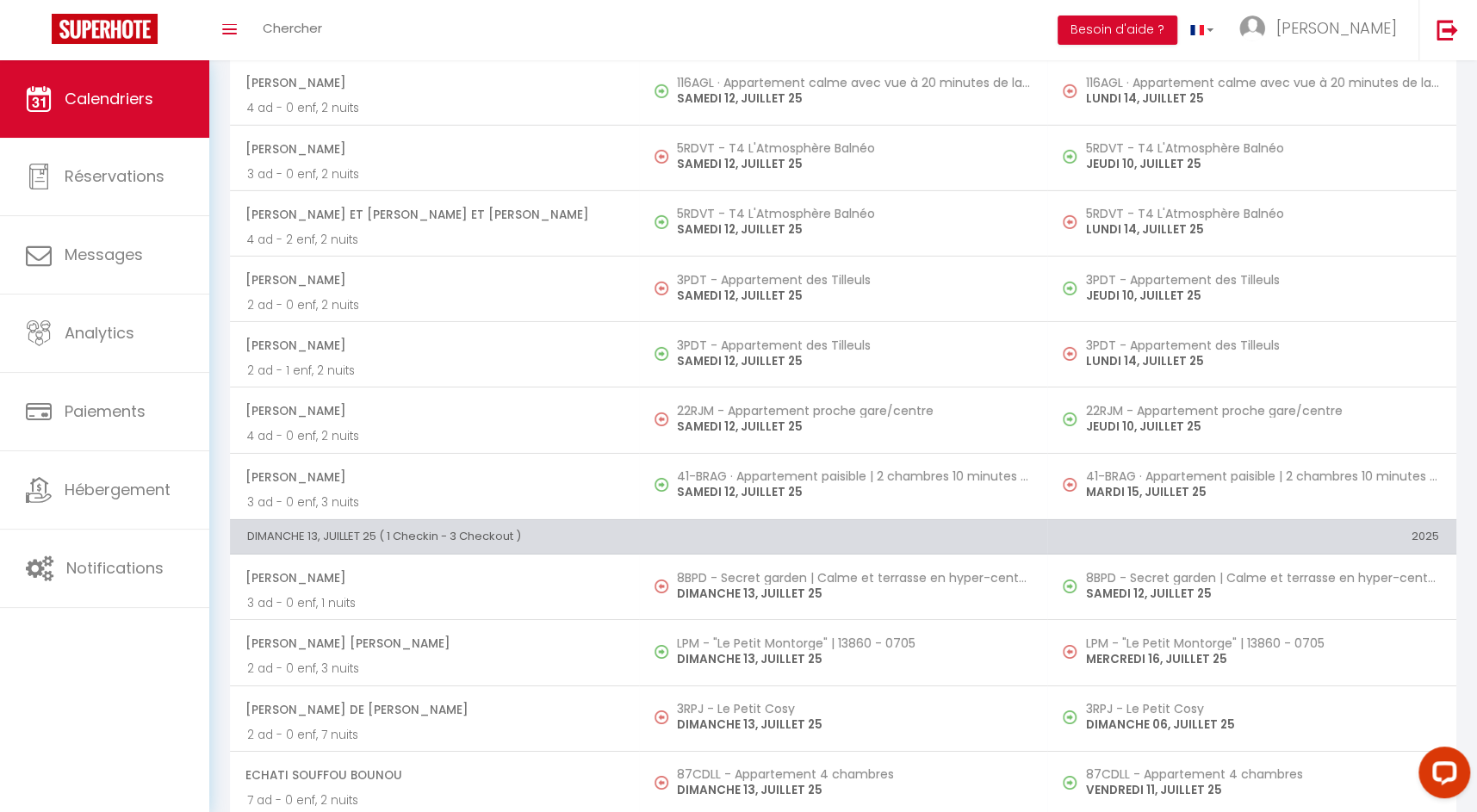 scroll, scrollTop: 3722, scrollLeft: 0, axis: vertical 